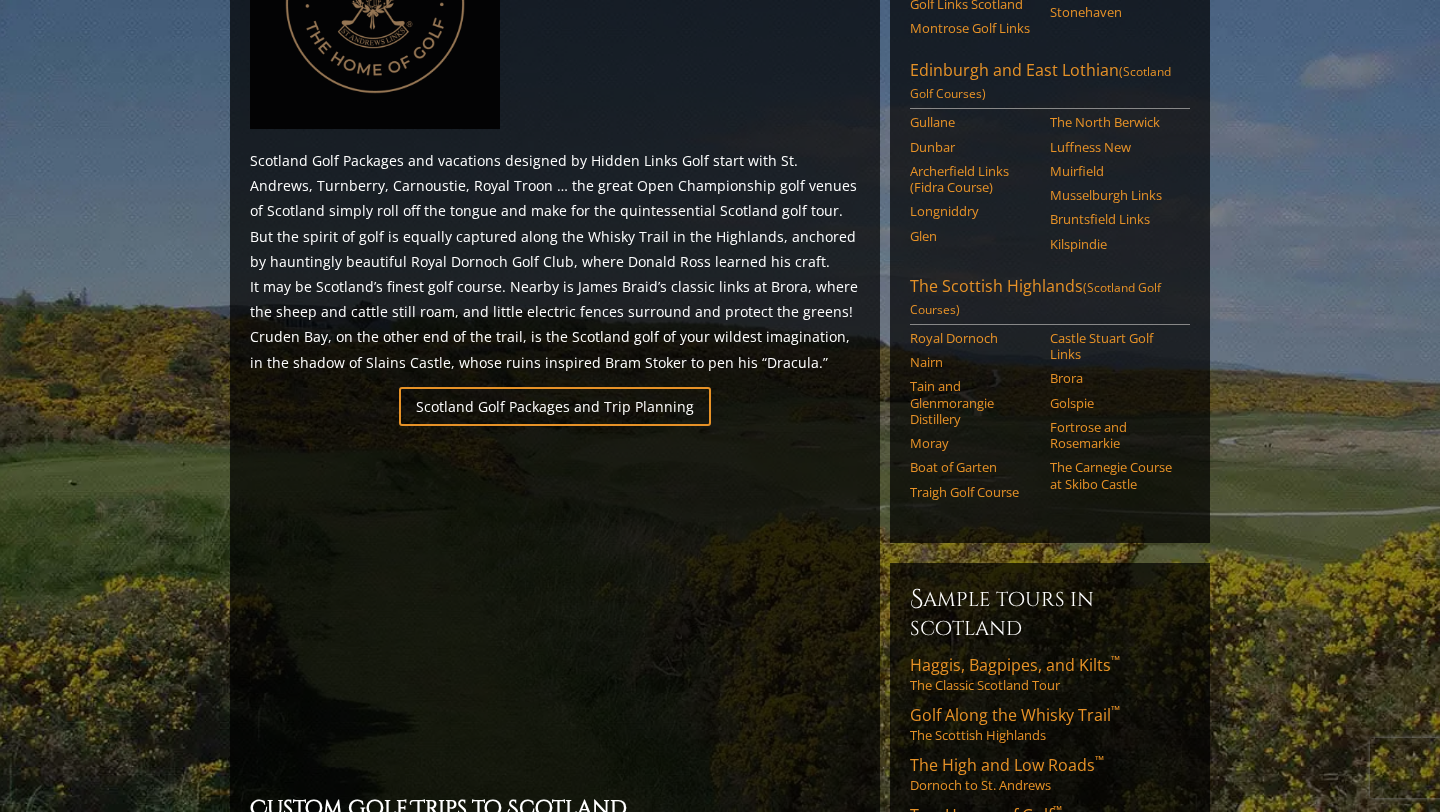 scroll, scrollTop: 1042, scrollLeft: 0, axis: vertical 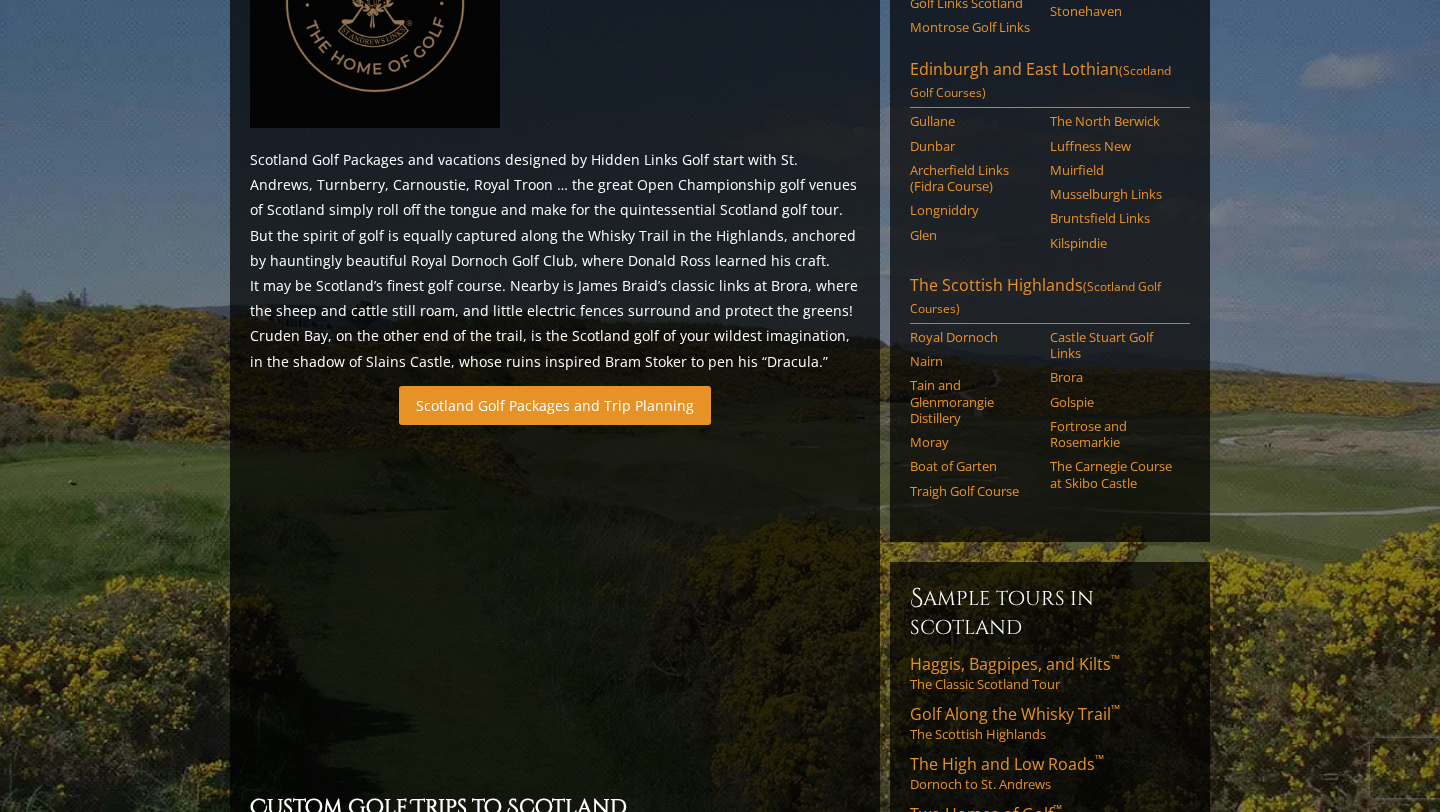 click on "Scotland Golf Packages and Trip Planning" at bounding box center (555, 405) 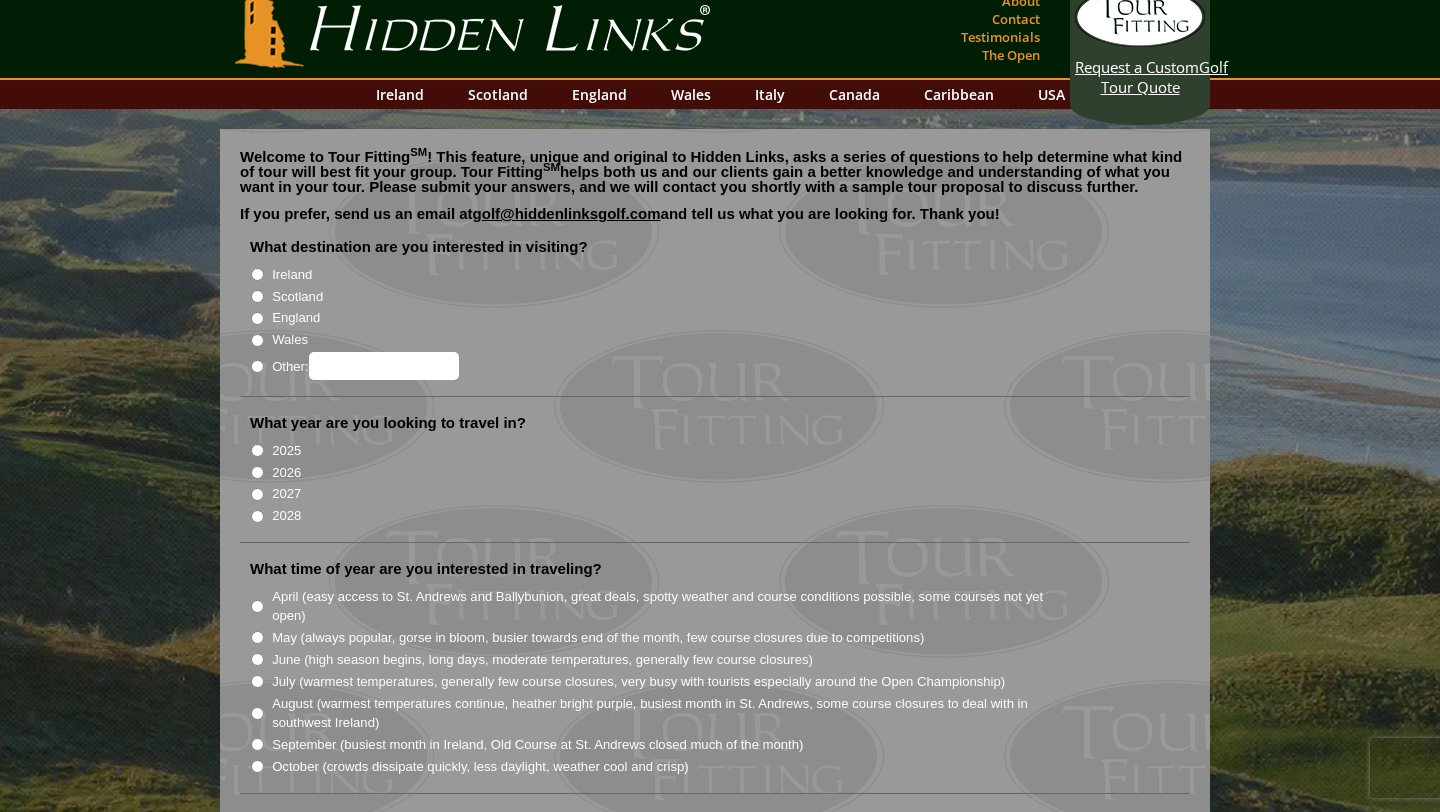 scroll, scrollTop: 20, scrollLeft: 0, axis: vertical 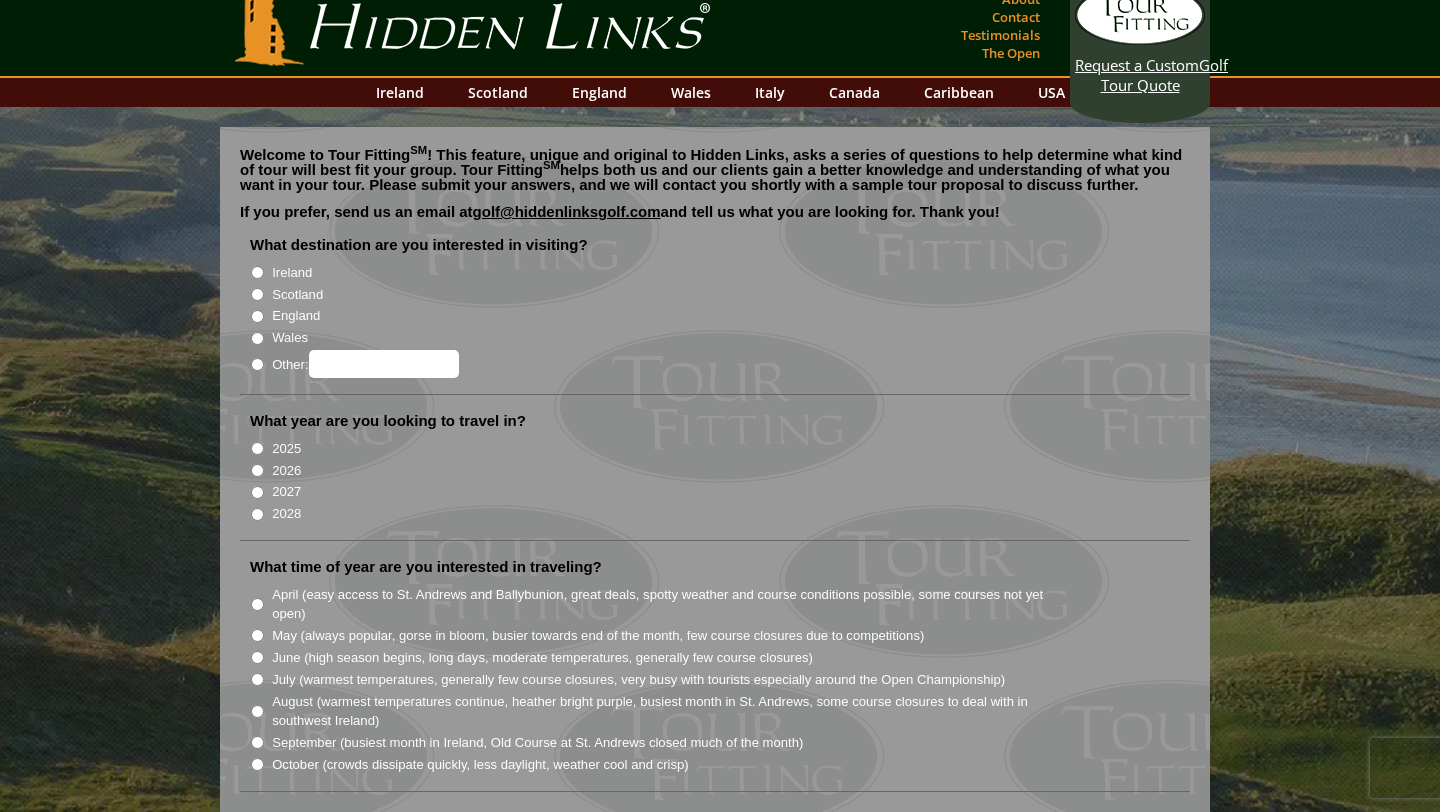click on "Scotland" at bounding box center [257, 294] 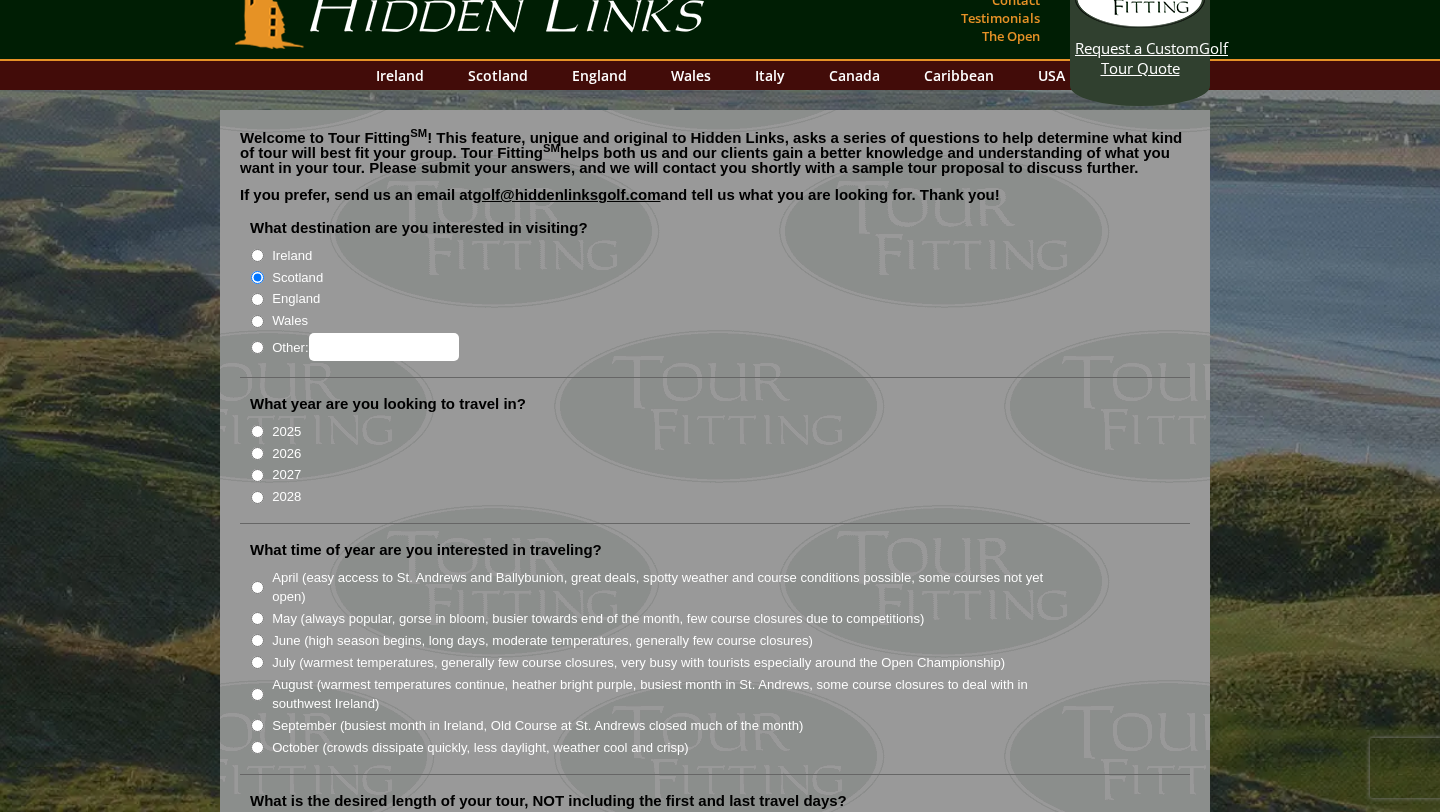 scroll, scrollTop: 40, scrollLeft: 0, axis: vertical 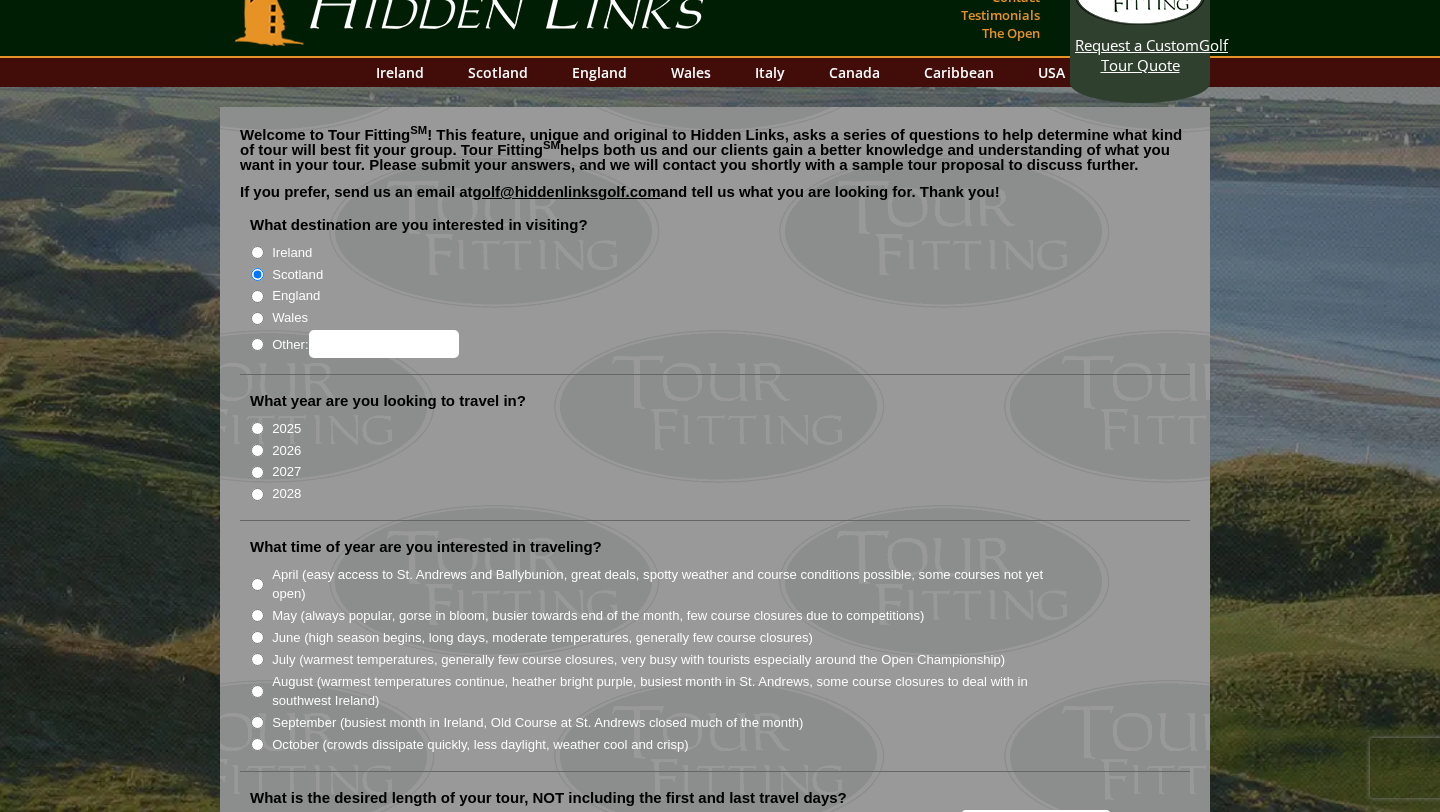 click on "2026" at bounding box center (257, 450) 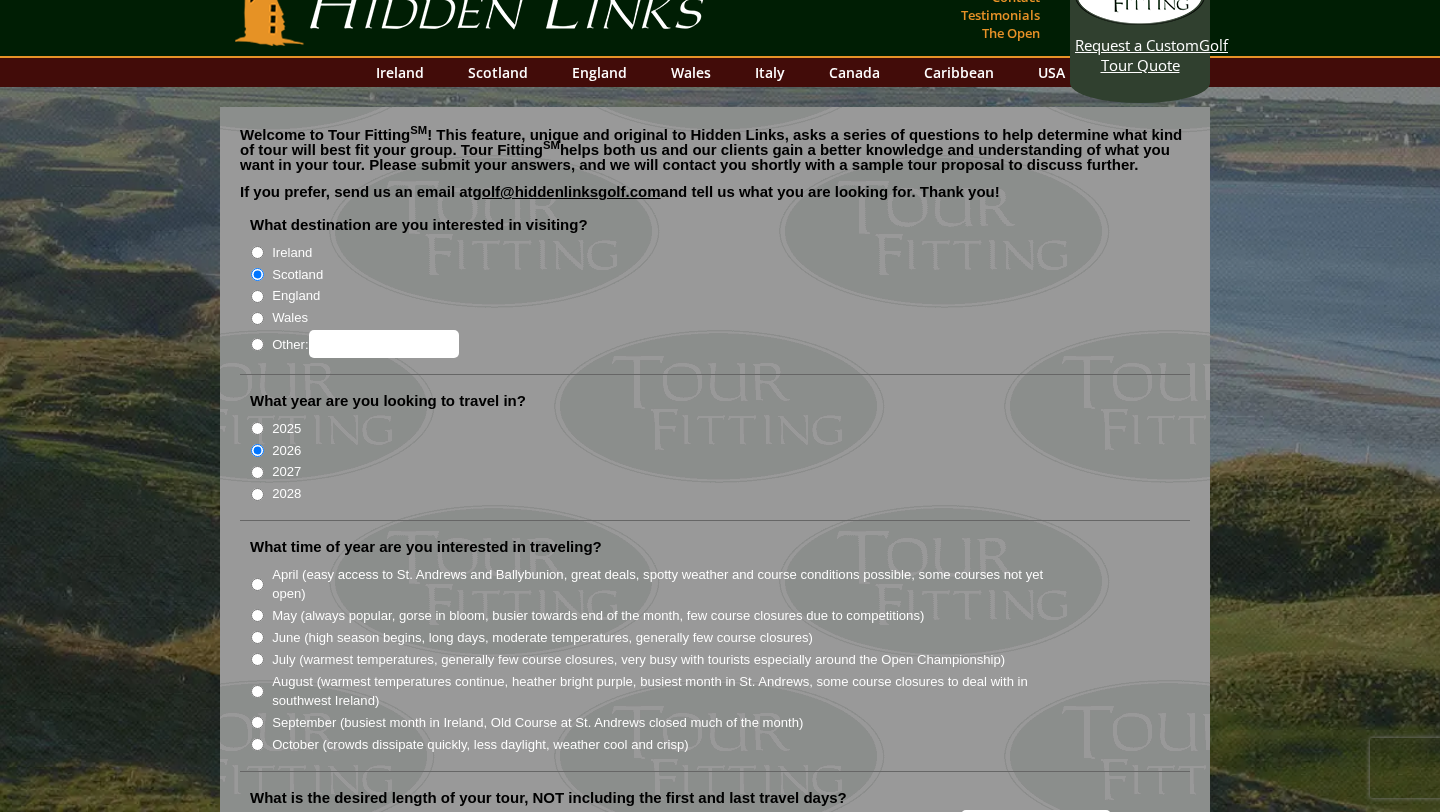 click on "2027" at bounding box center (257, 472) 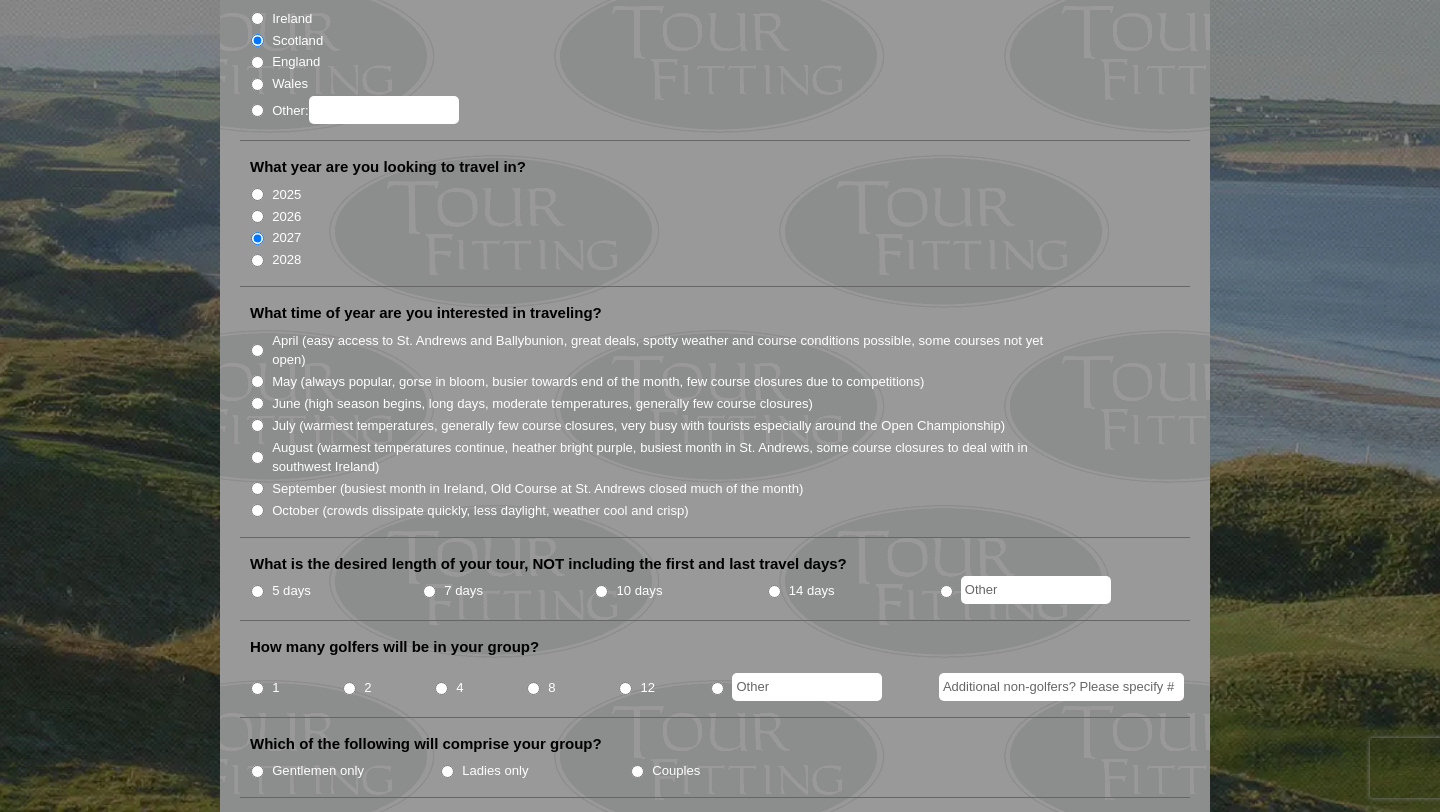 scroll, scrollTop: 278, scrollLeft: 0, axis: vertical 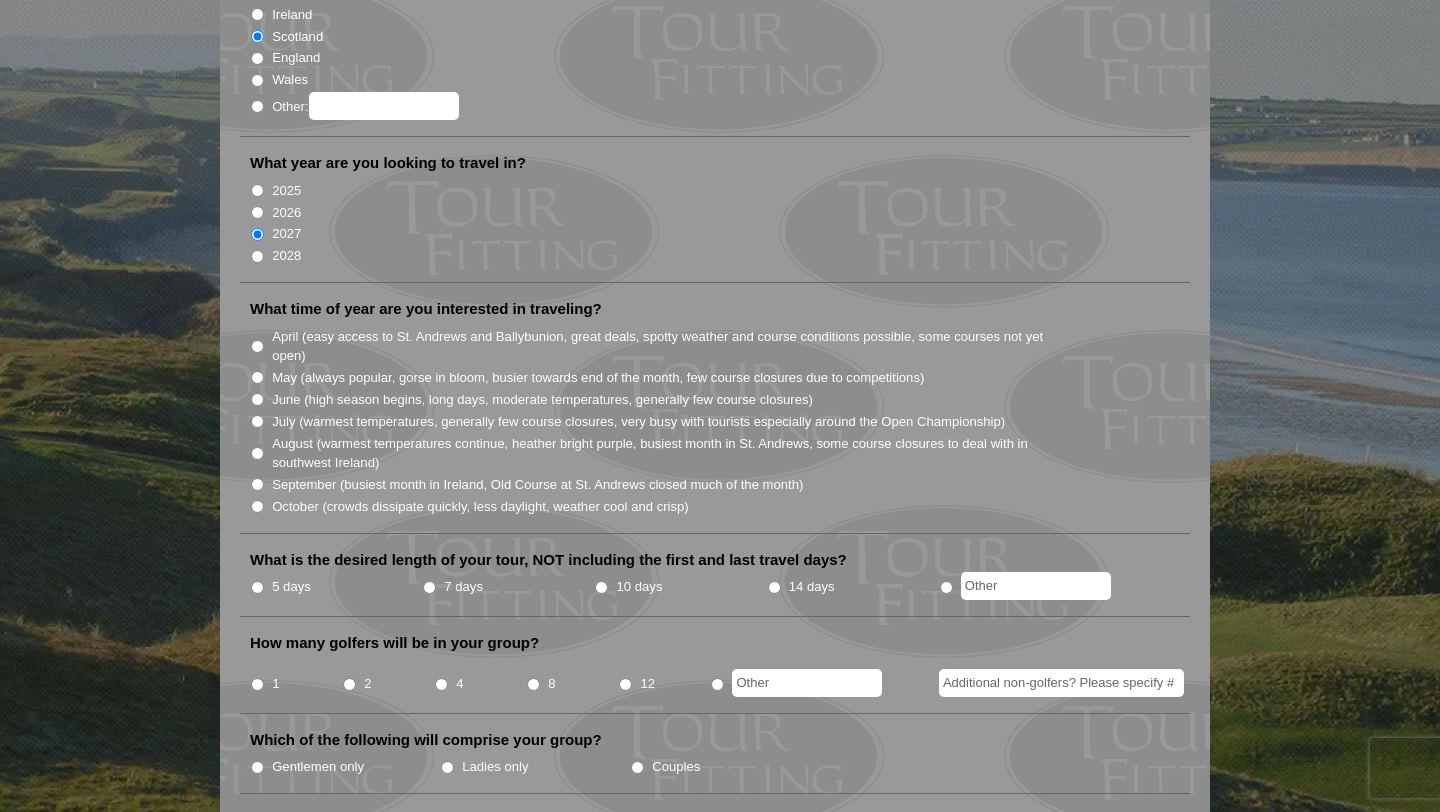 click on "June (high season begins, long days, moderate temperatures, generally few course closures)" at bounding box center (257, 399) 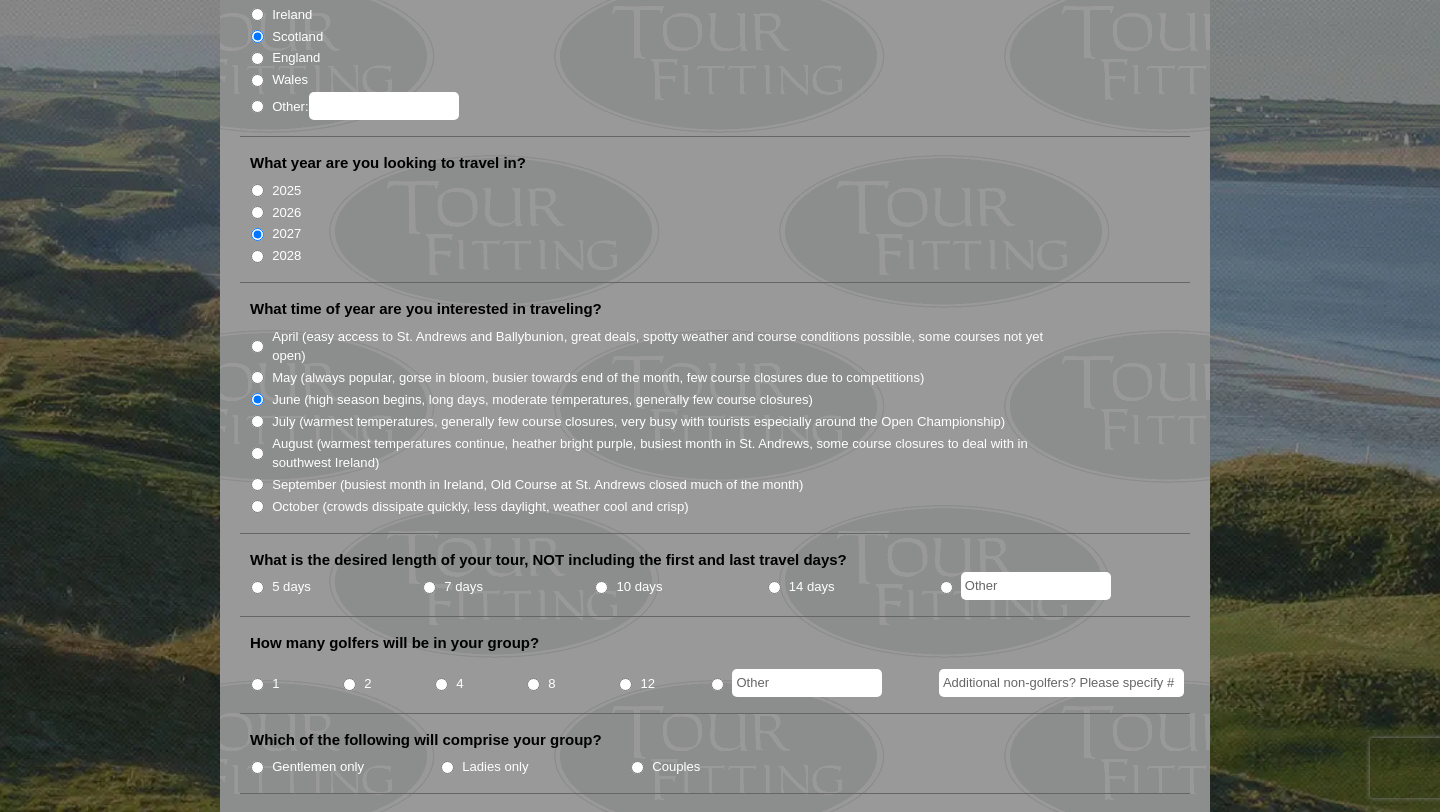 click on "August (warmest temperatures continue, heather bright purple, busiest month in St. Andrews, some course closures to deal with in southwest Ireland)" at bounding box center (723, 452) 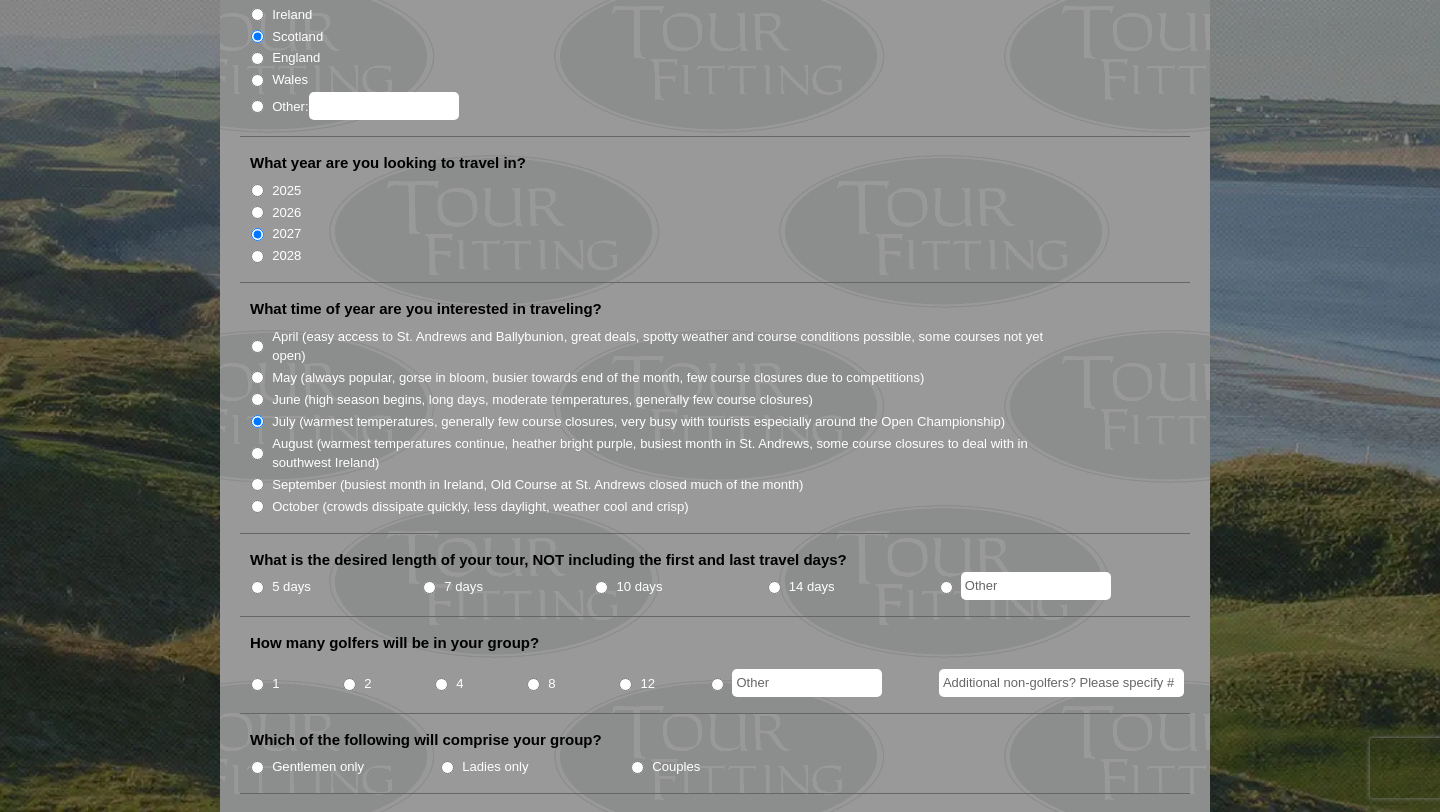 click on "August (warmest temperatures continue, heather bright purple, busiest month in St. Andrews, some course closures to deal with in southwest Ireland)" at bounding box center (257, 453) 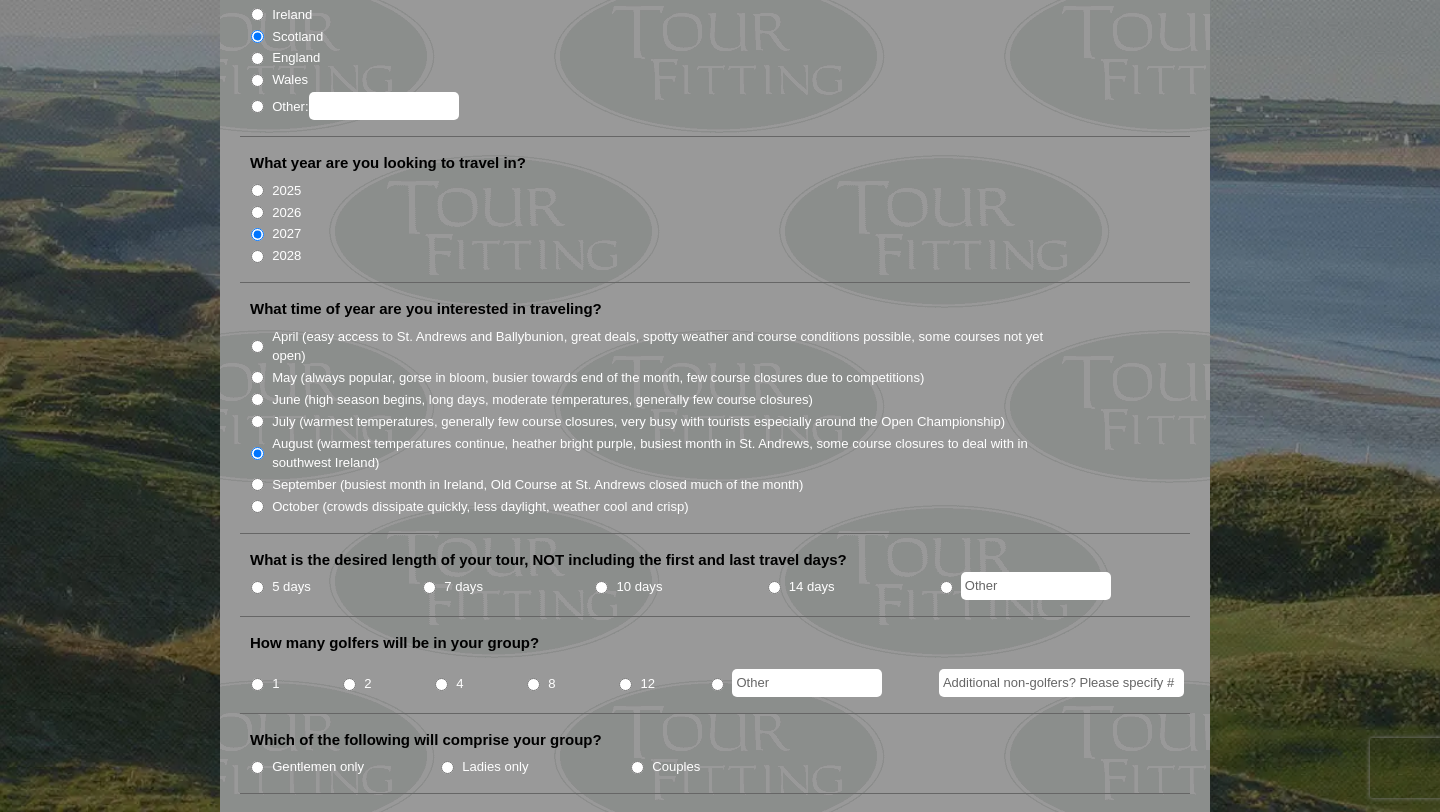 click on "July (warmest temperatures, generally few course closures, very busy with tourists especially around the Open Championship)" at bounding box center [257, 421] 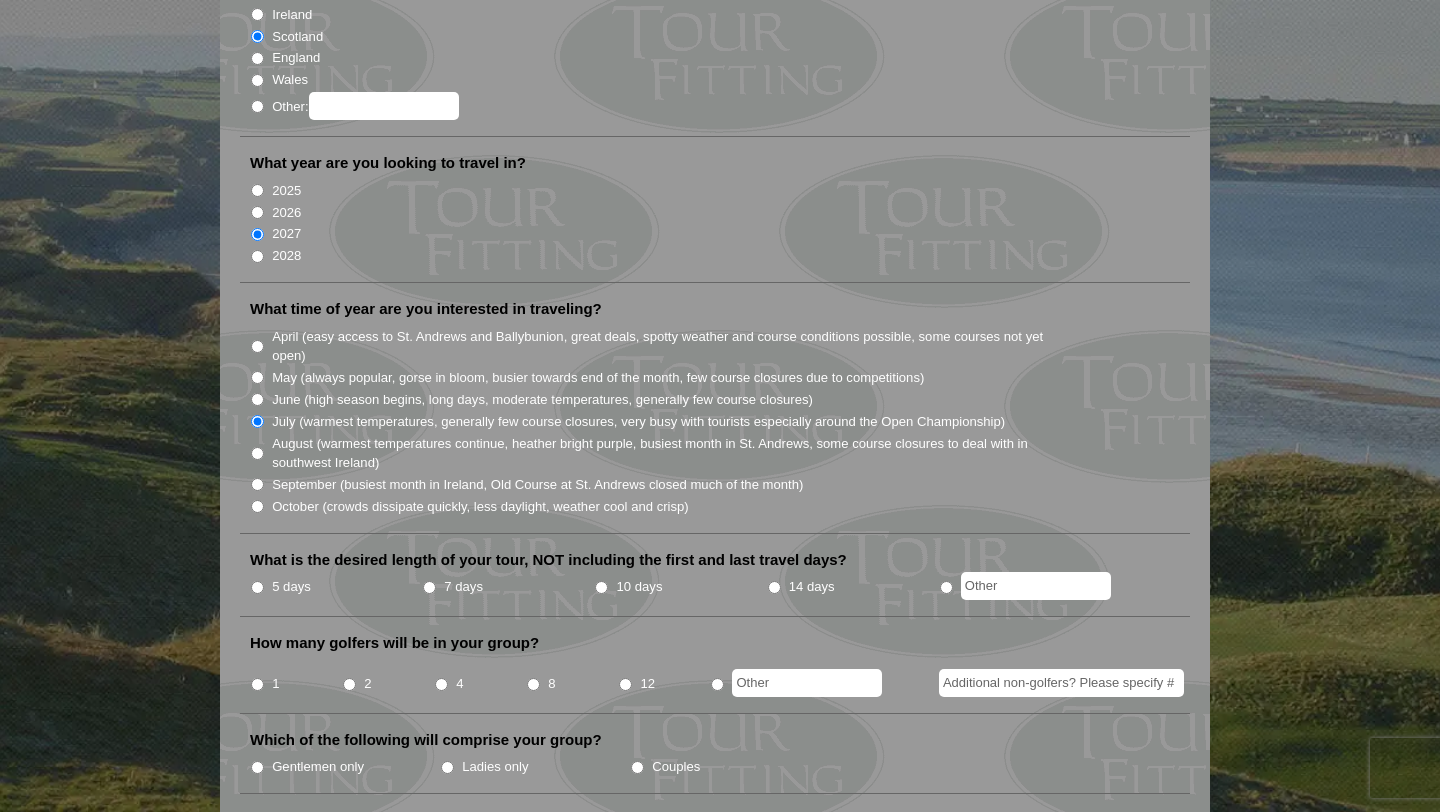 click on "June (high season begins, long days, moderate temperatures, generally few course closures)" at bounding box center (257, 399) 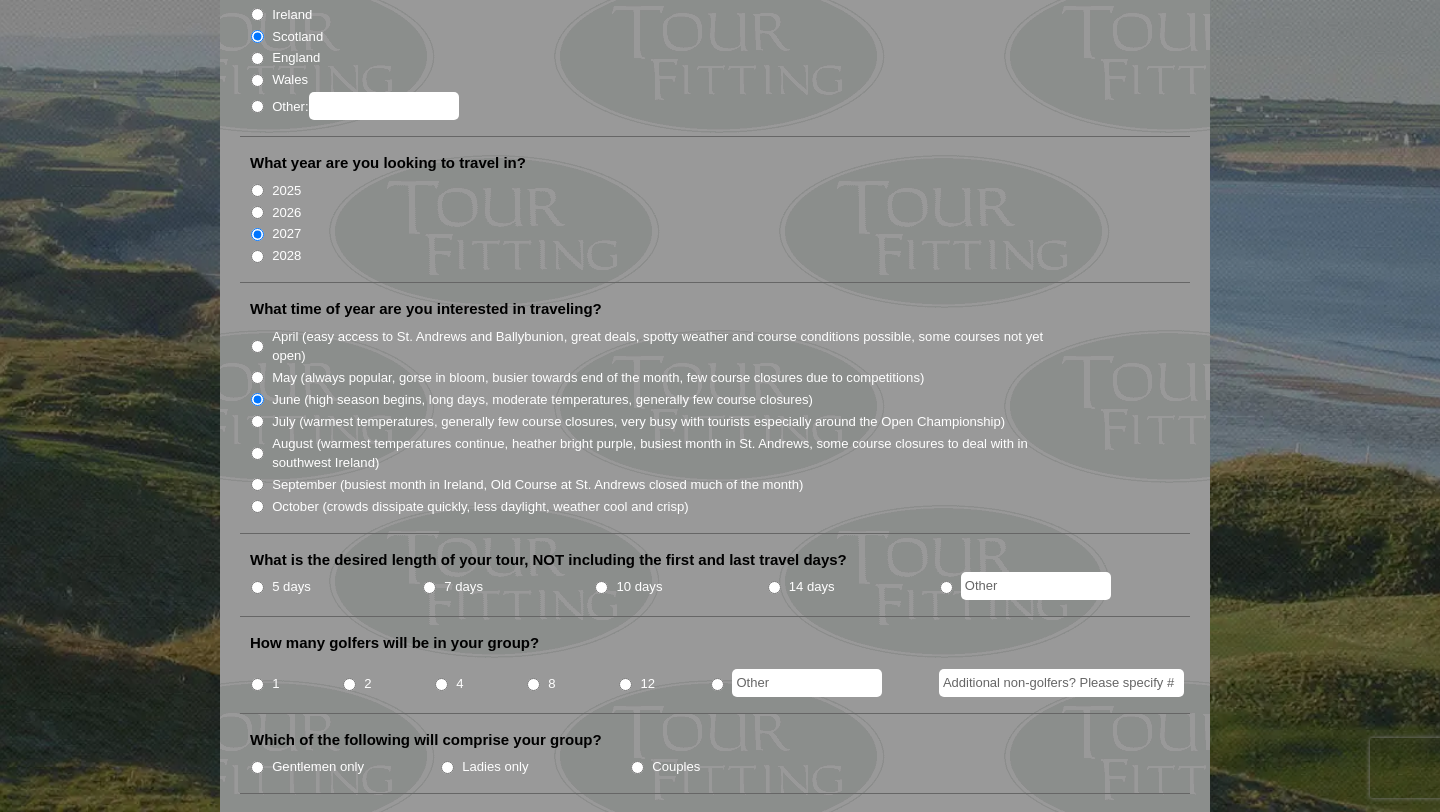 click on "May (always popular, gorse in bloom, busier towards end of the month, few course closures due to competitions)" at bounding box center [257, 377] 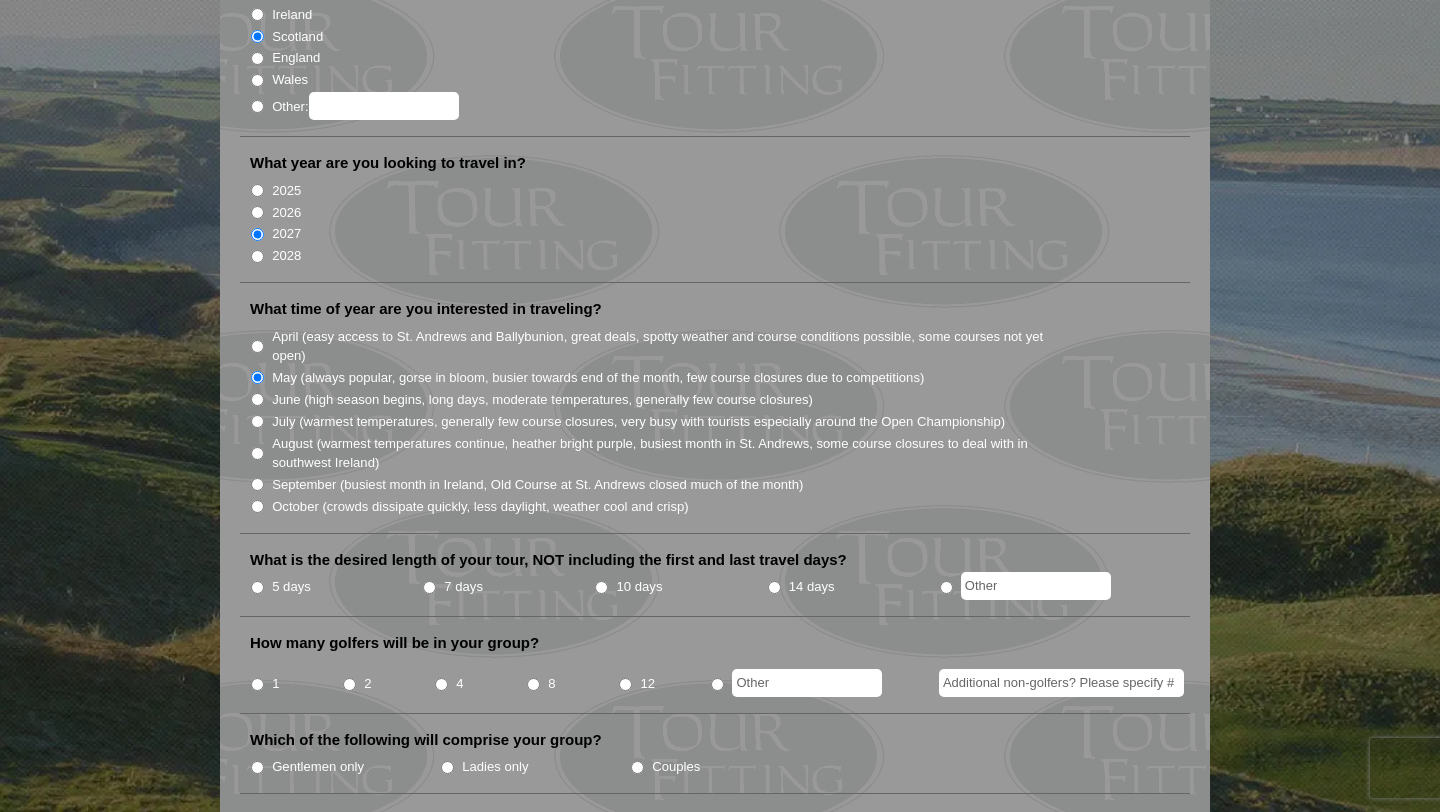 click on "June (high season begins, long days, moderate temperatures, generally few course closures)" at bounding box center [257, 399] 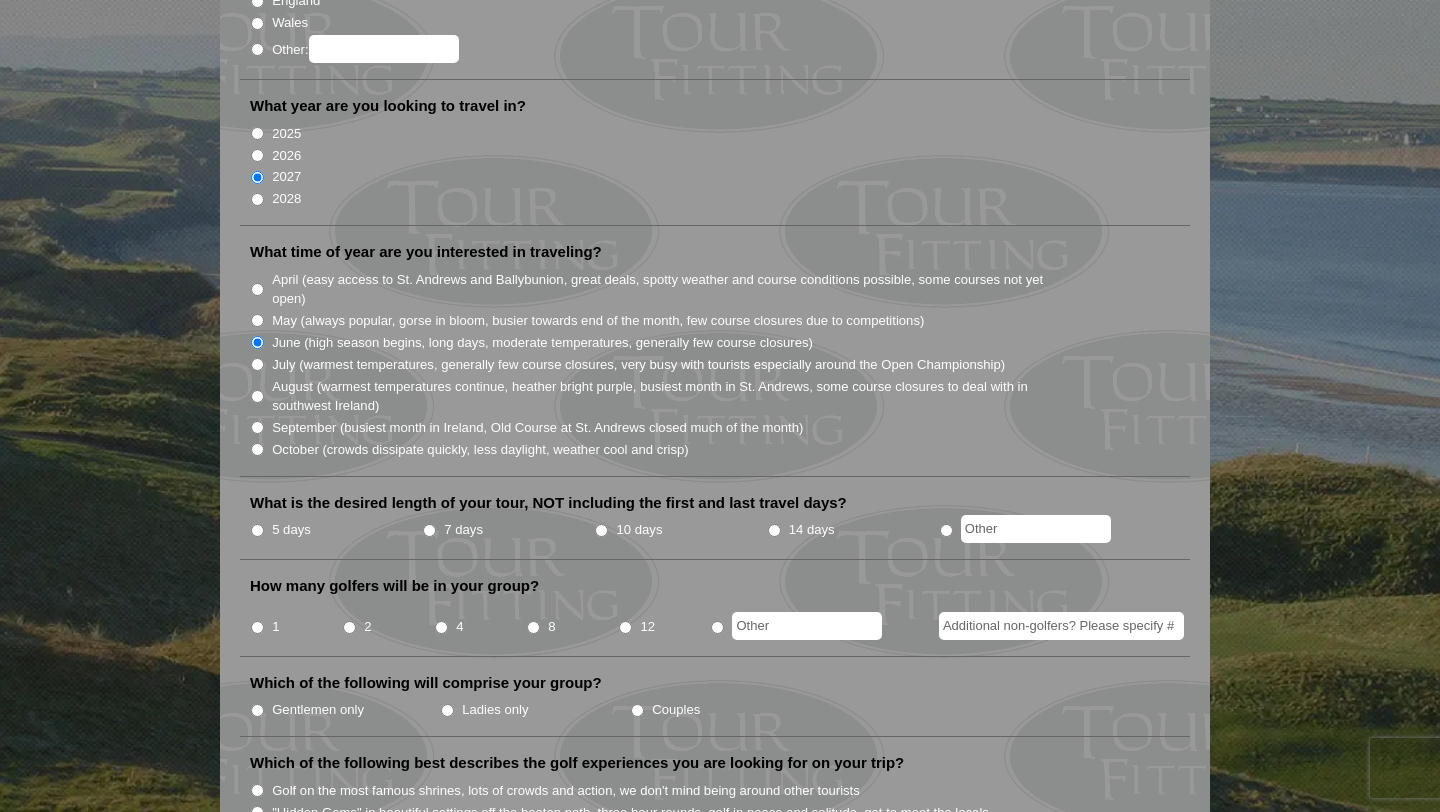 scroll, scrollTop: 337, scrollLeft: 0, axis: vertical 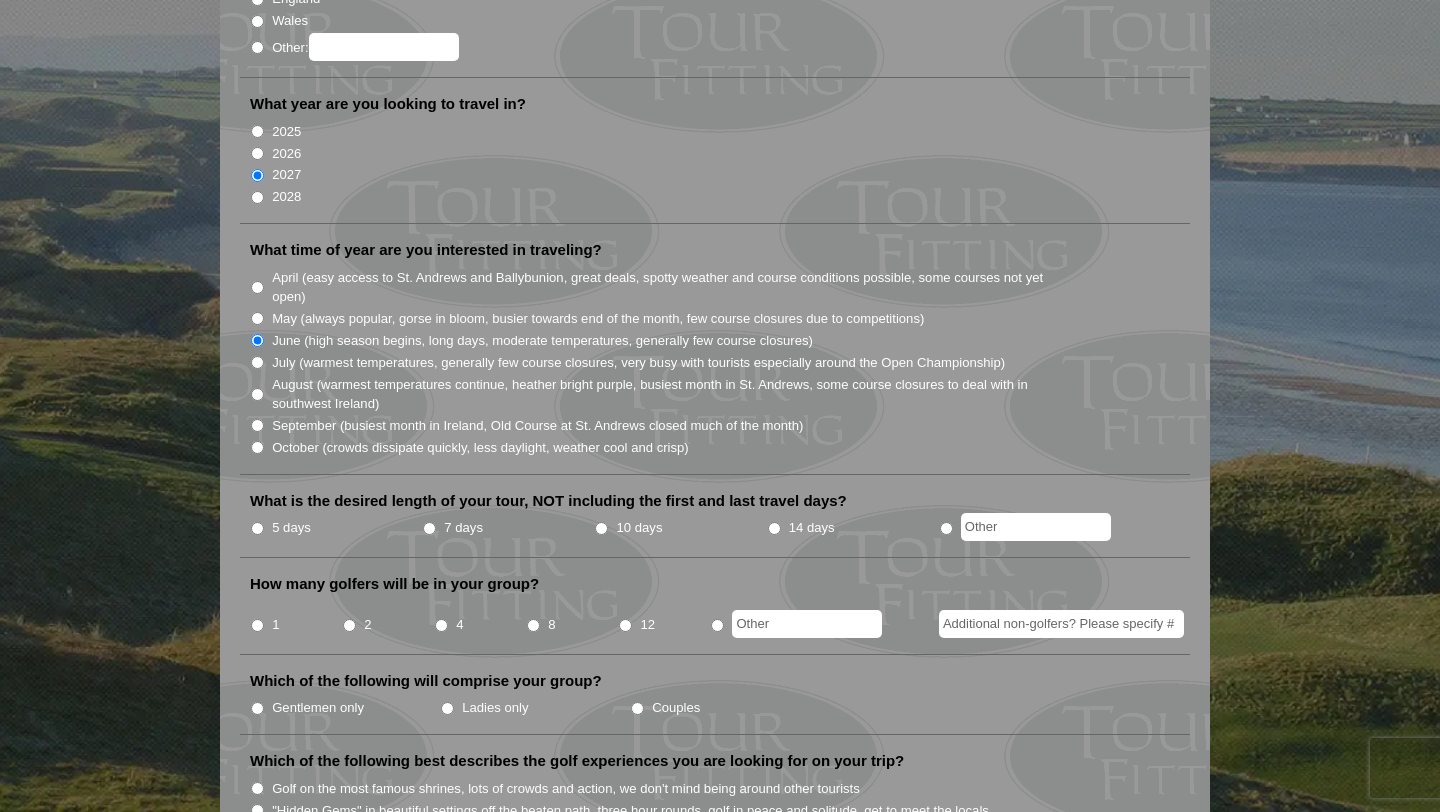 click on "7 days" at bounding box center (429, 528) 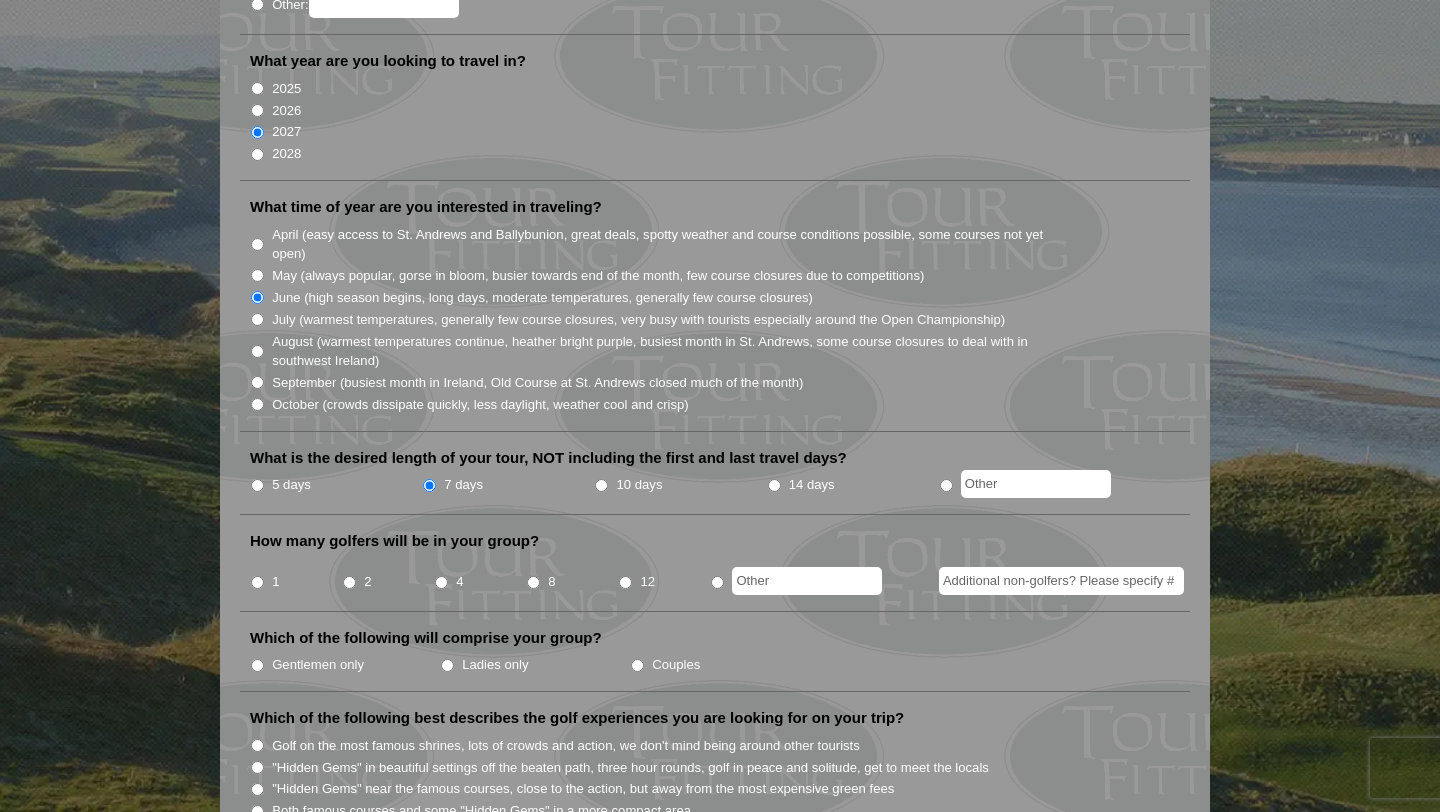 scroll, scrollTop: 382, scrollLeft: 0, axis: vertical 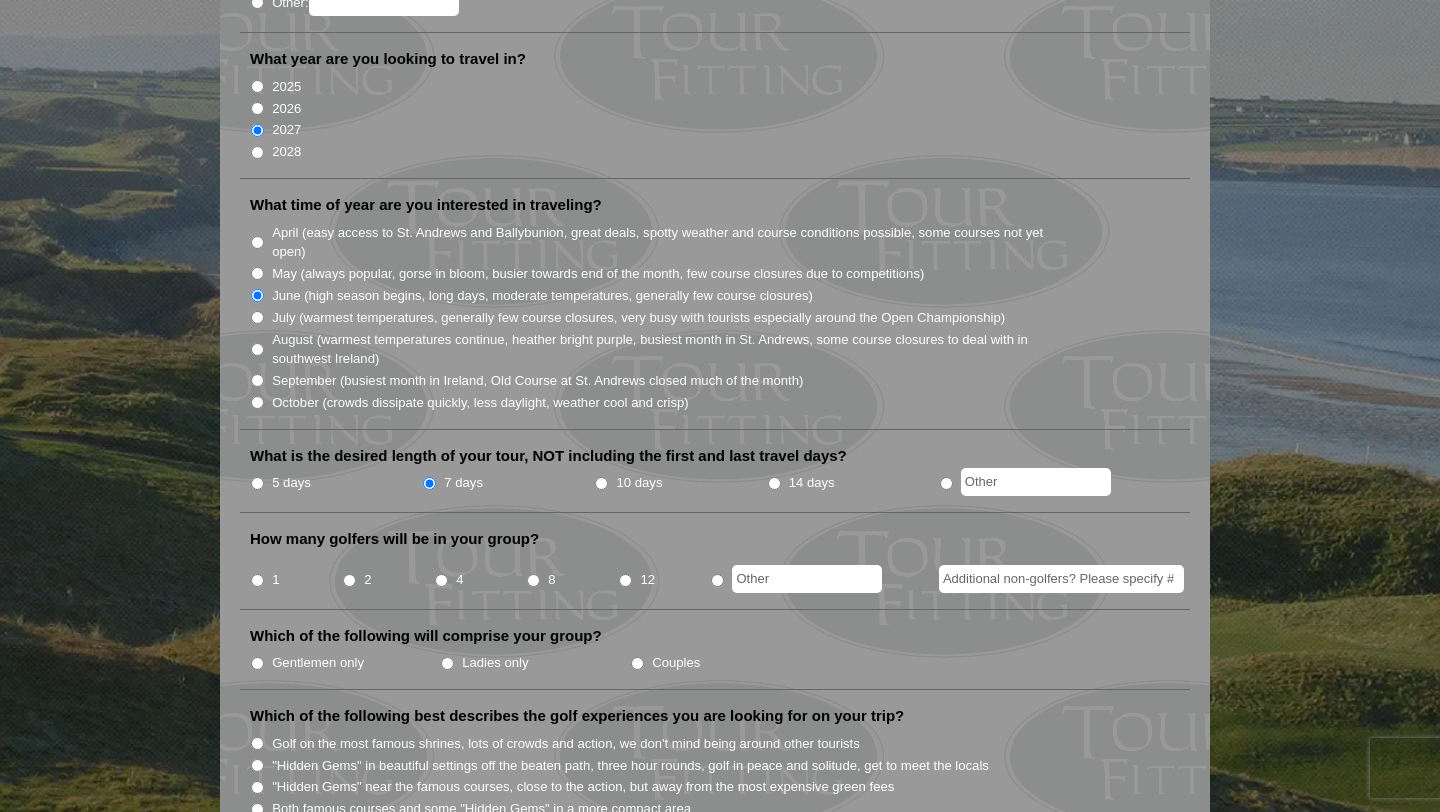 click on "8" at bounding box center [533, 580] 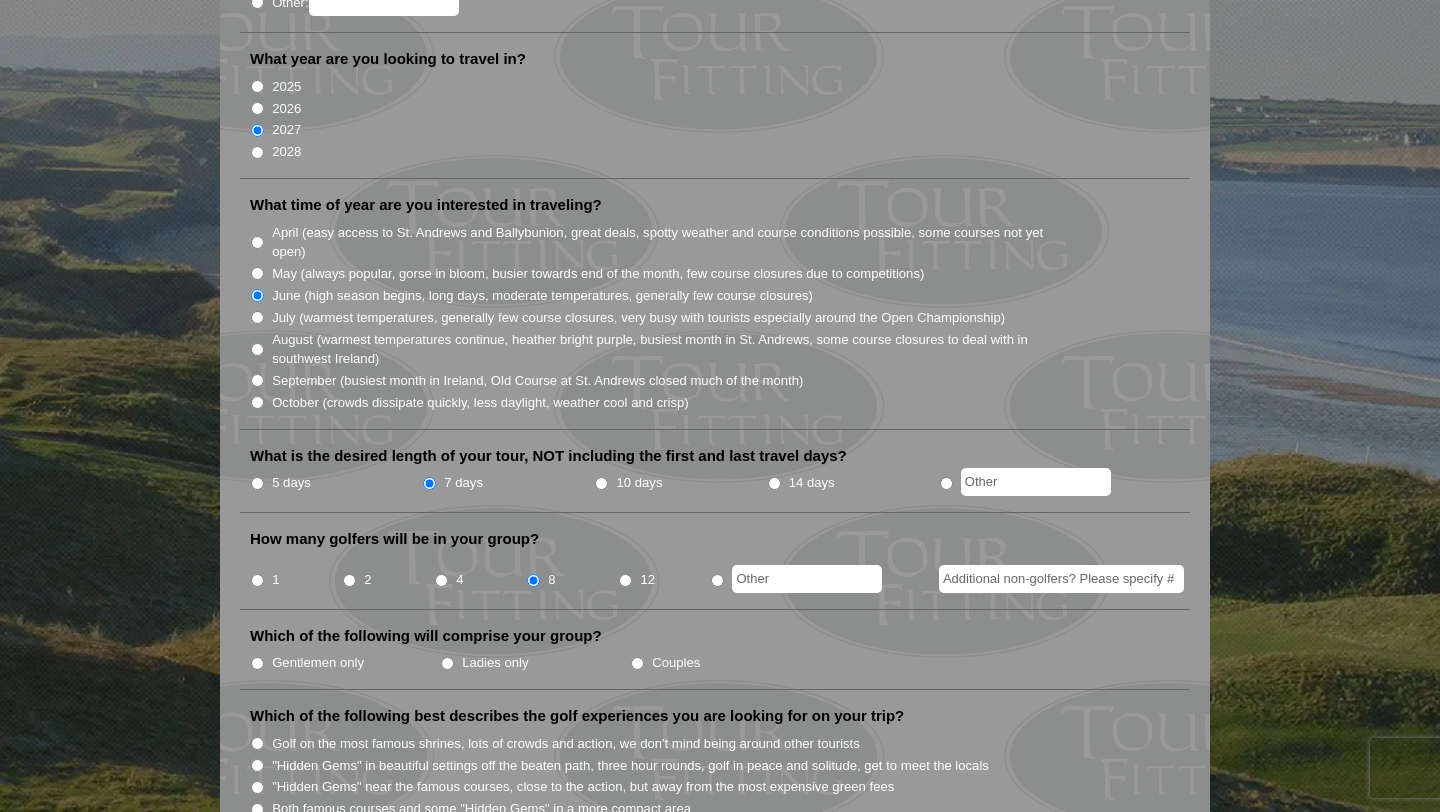 scroll, scrollTop: 400, scrollLeft: 0, axis: vertical 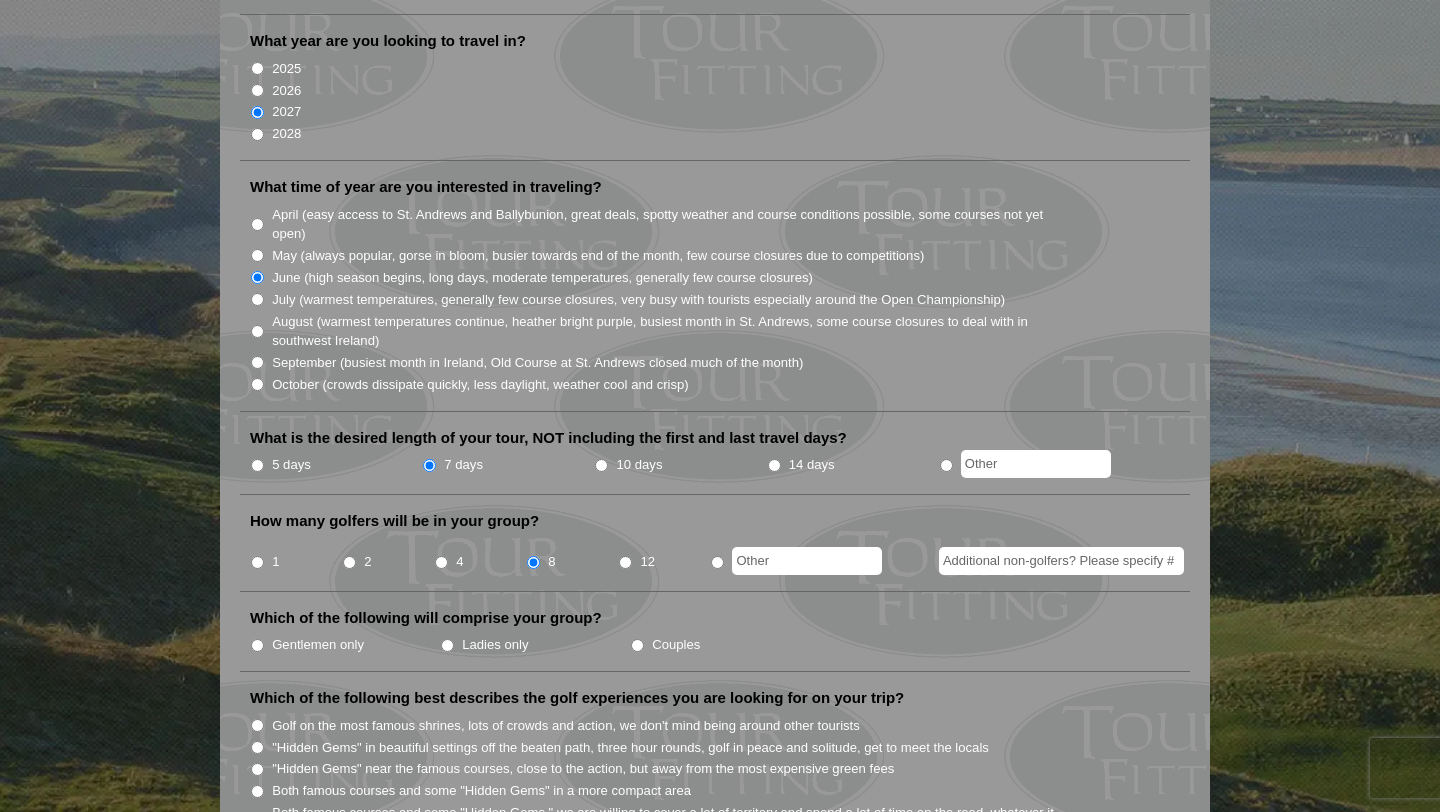 click on "Gentlemen only" at bounding box center (257, 645) 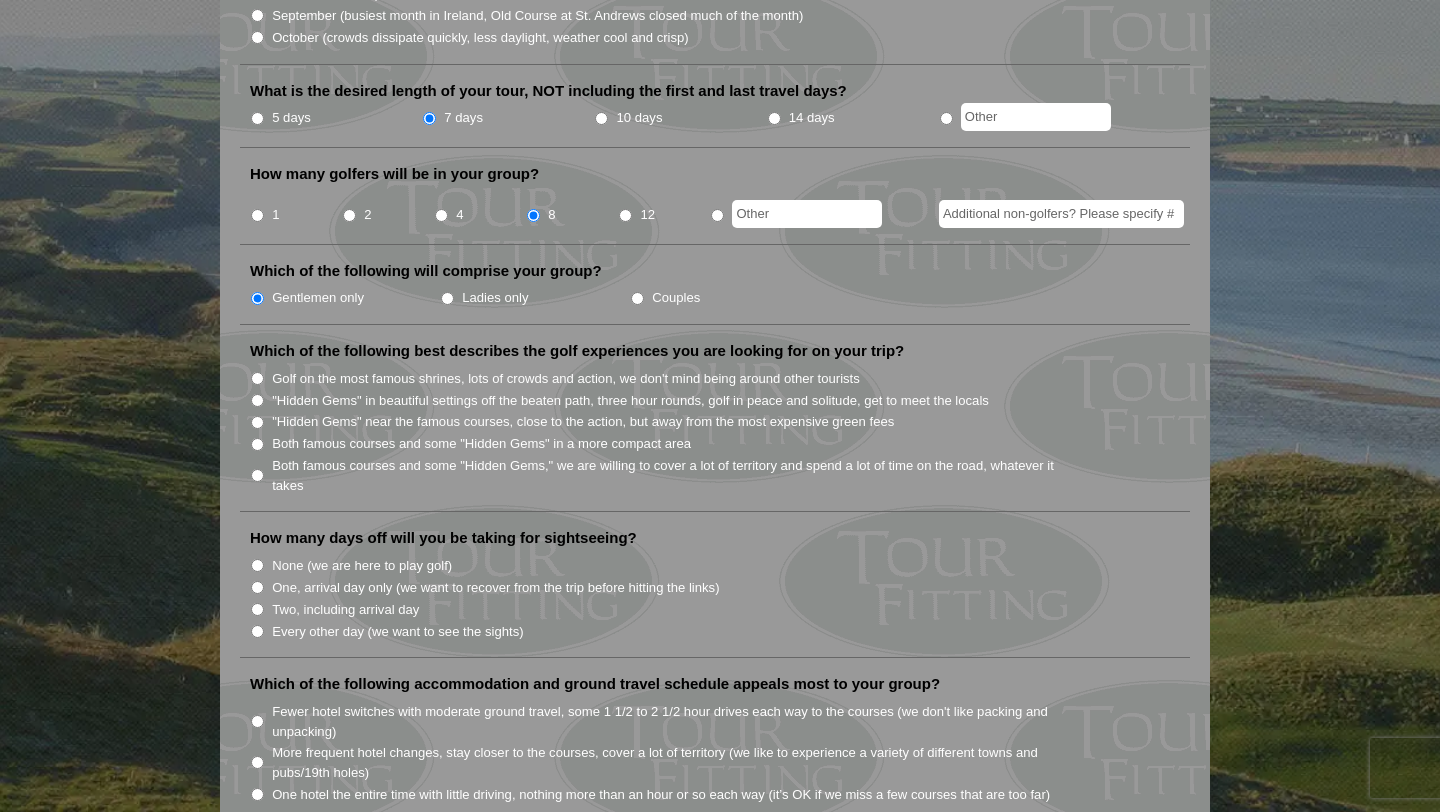 scroll, scrollTop: 749, scrollLeft: 0, axis: vertical 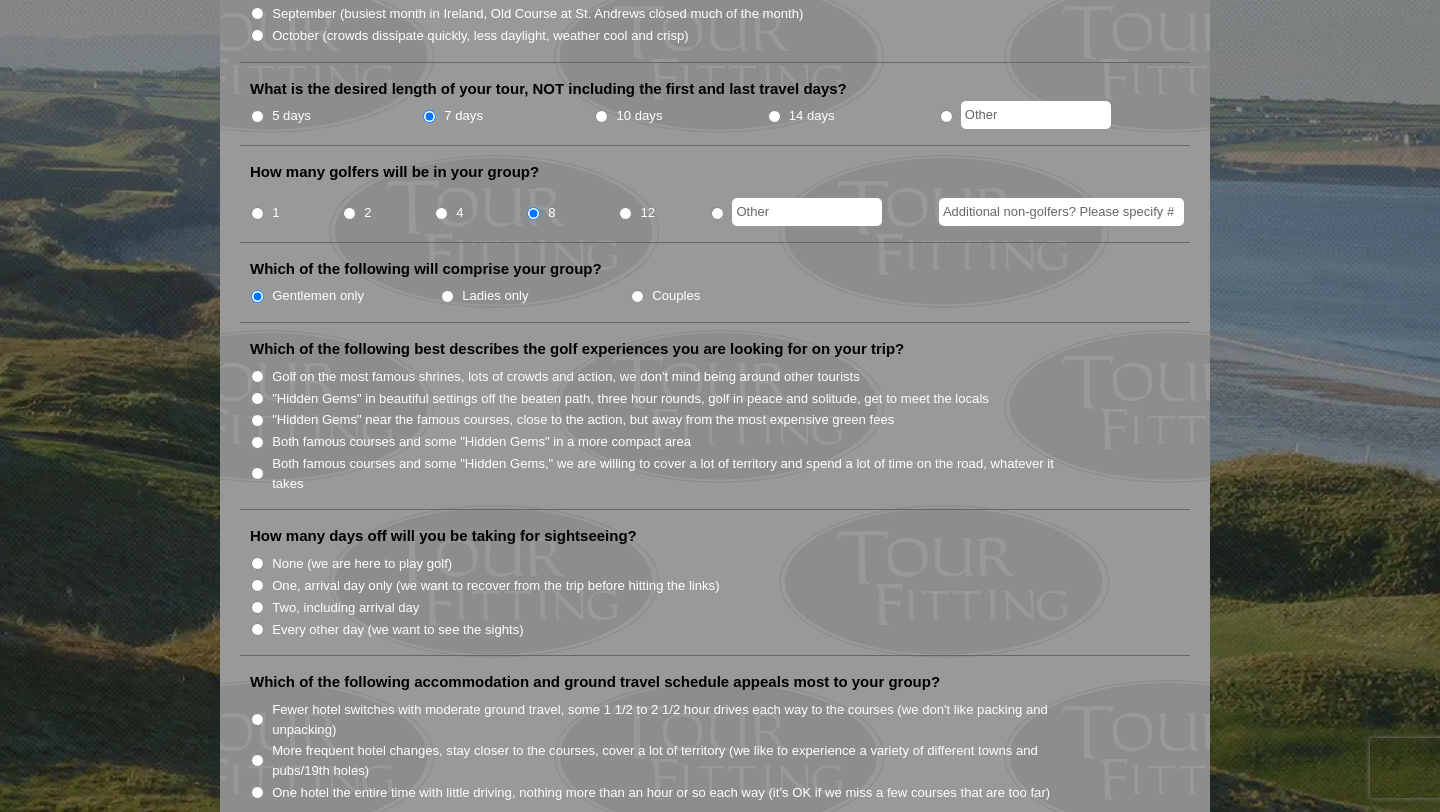 click on "Both famous courses and some "Hidden Gems" in a more compact area" at bounding box center [257, 442] 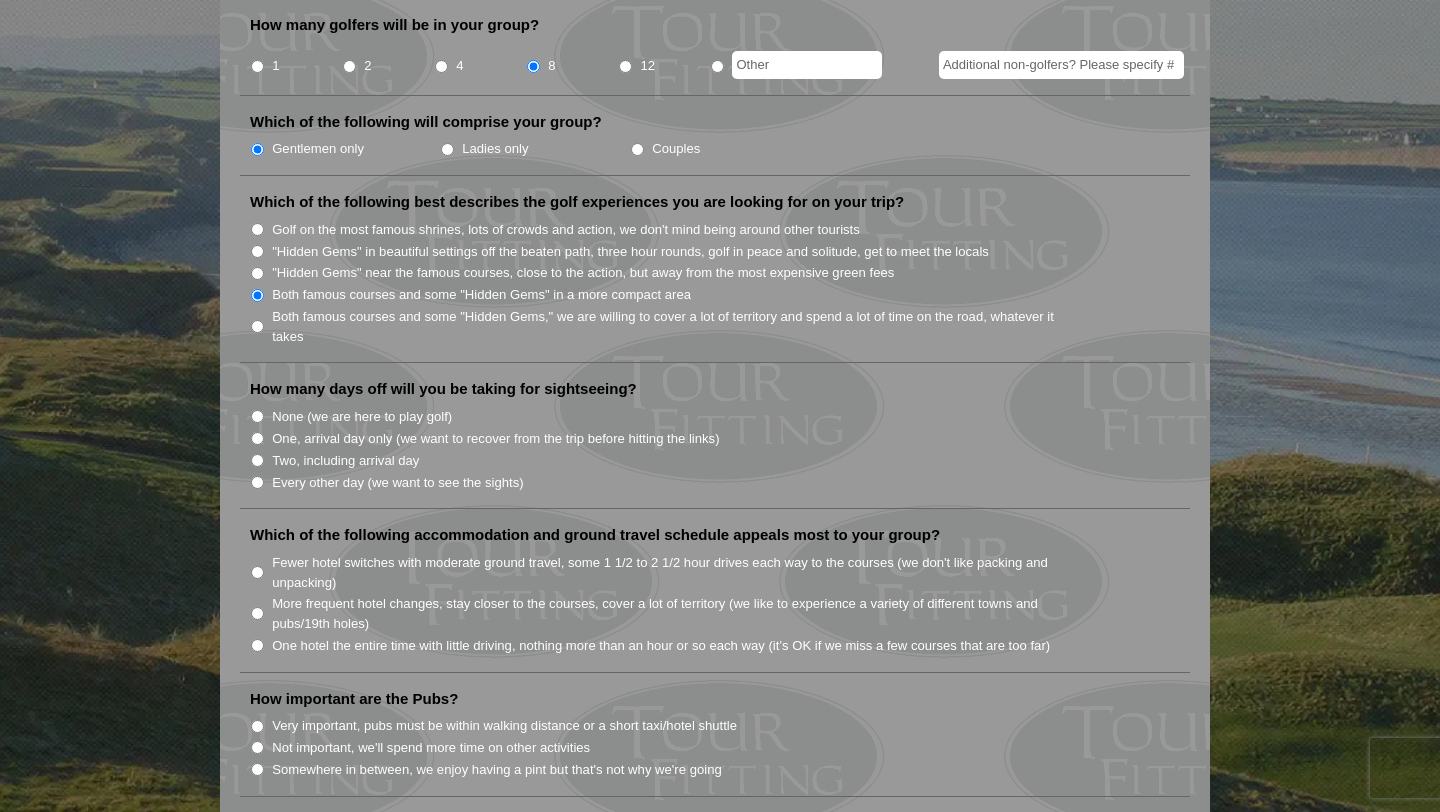 scroll, scrollTop: 914, scrollLeft: 0, axis: vertical 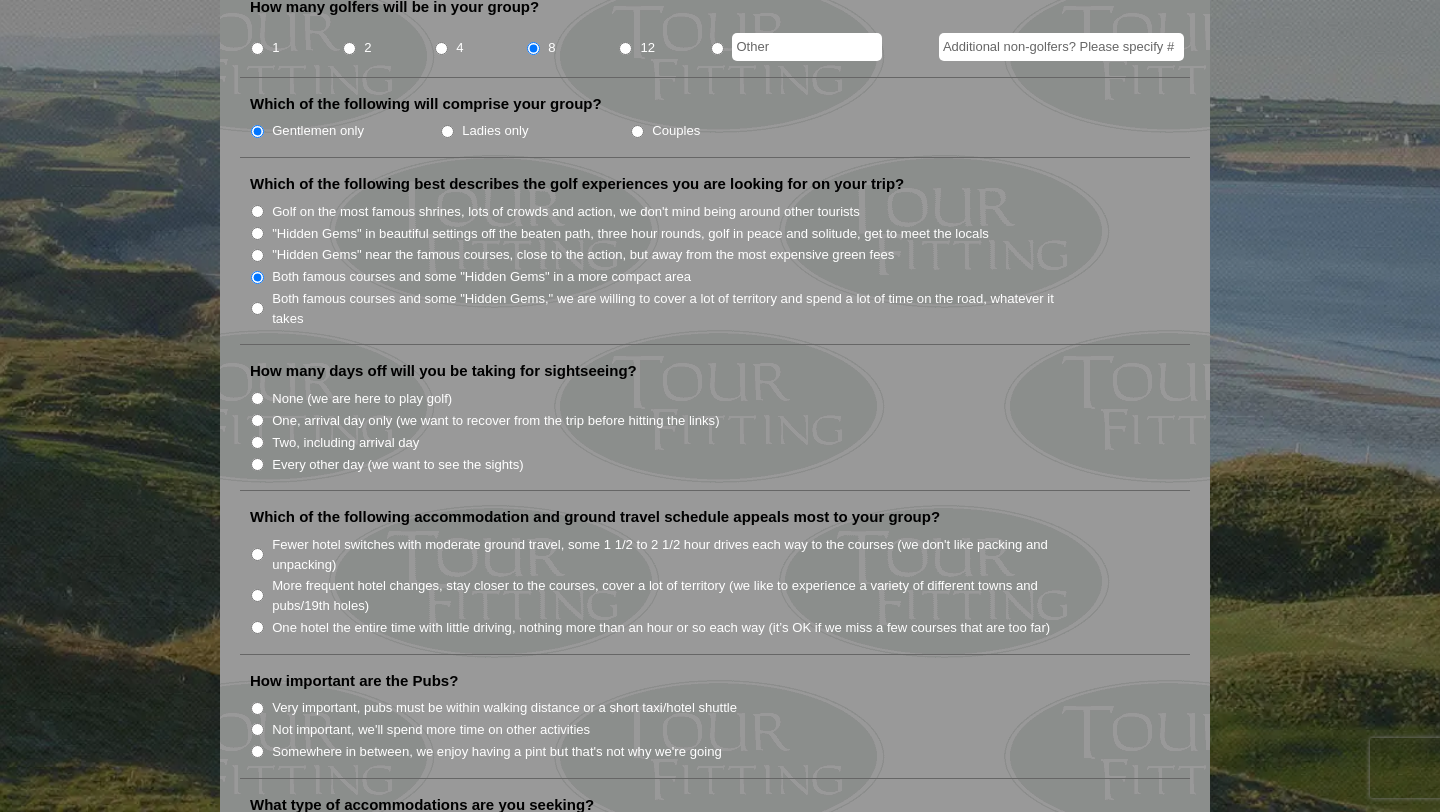 click on "Two, including arrival day" at bounding box center (257, 442) 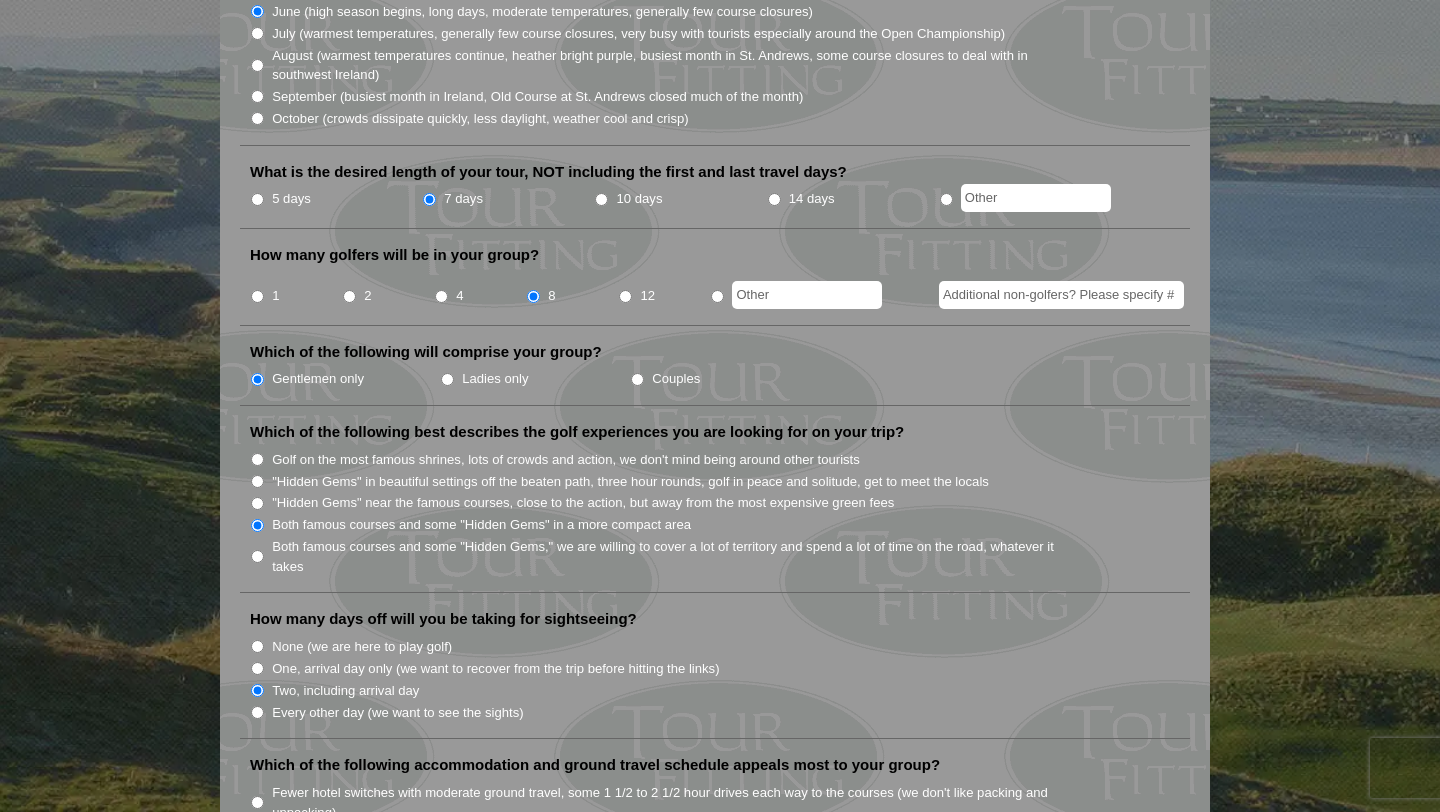 scroll, scrollTop: 667, scrollLeft: 0, axis: vertical 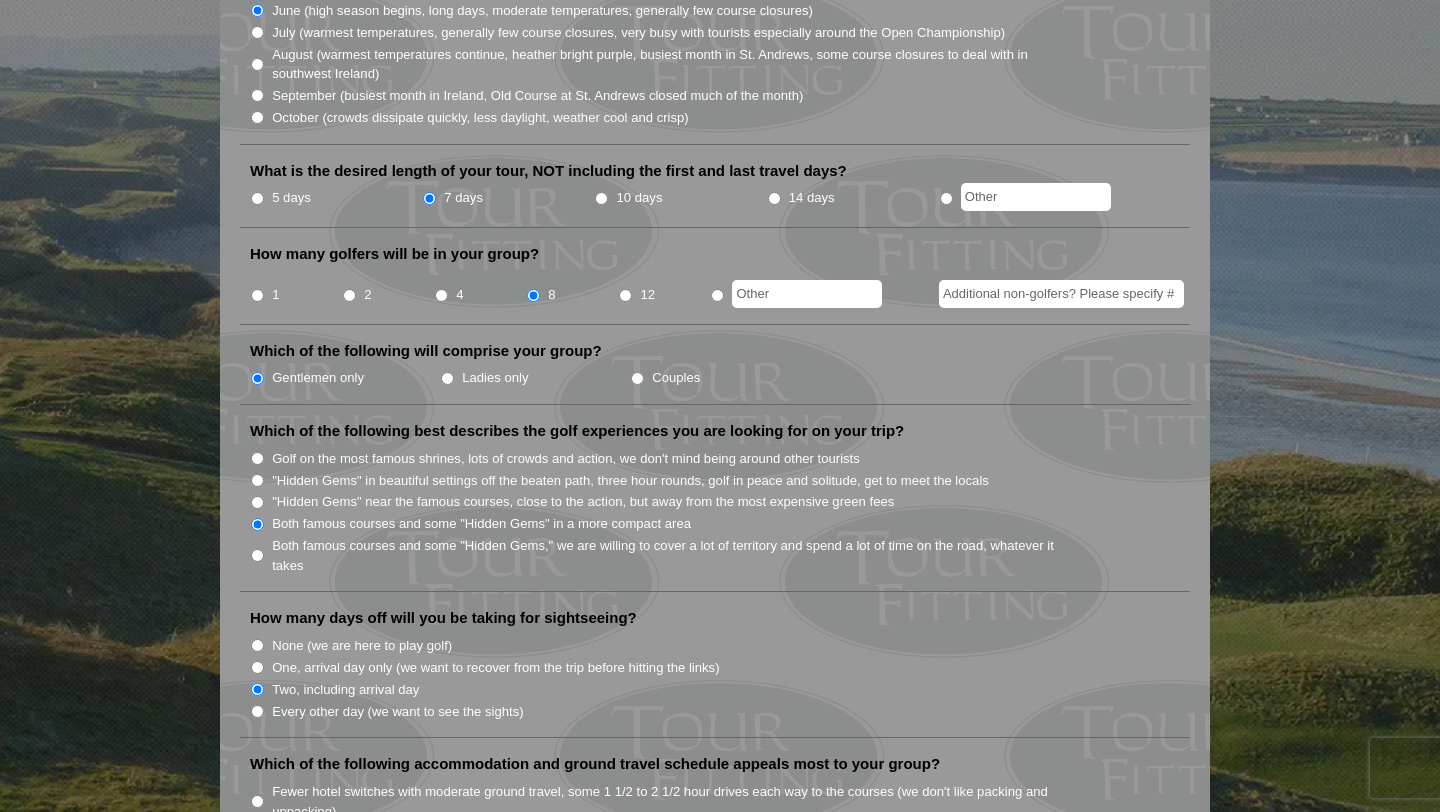 click on "5 days" at bounding box center (257, 198) 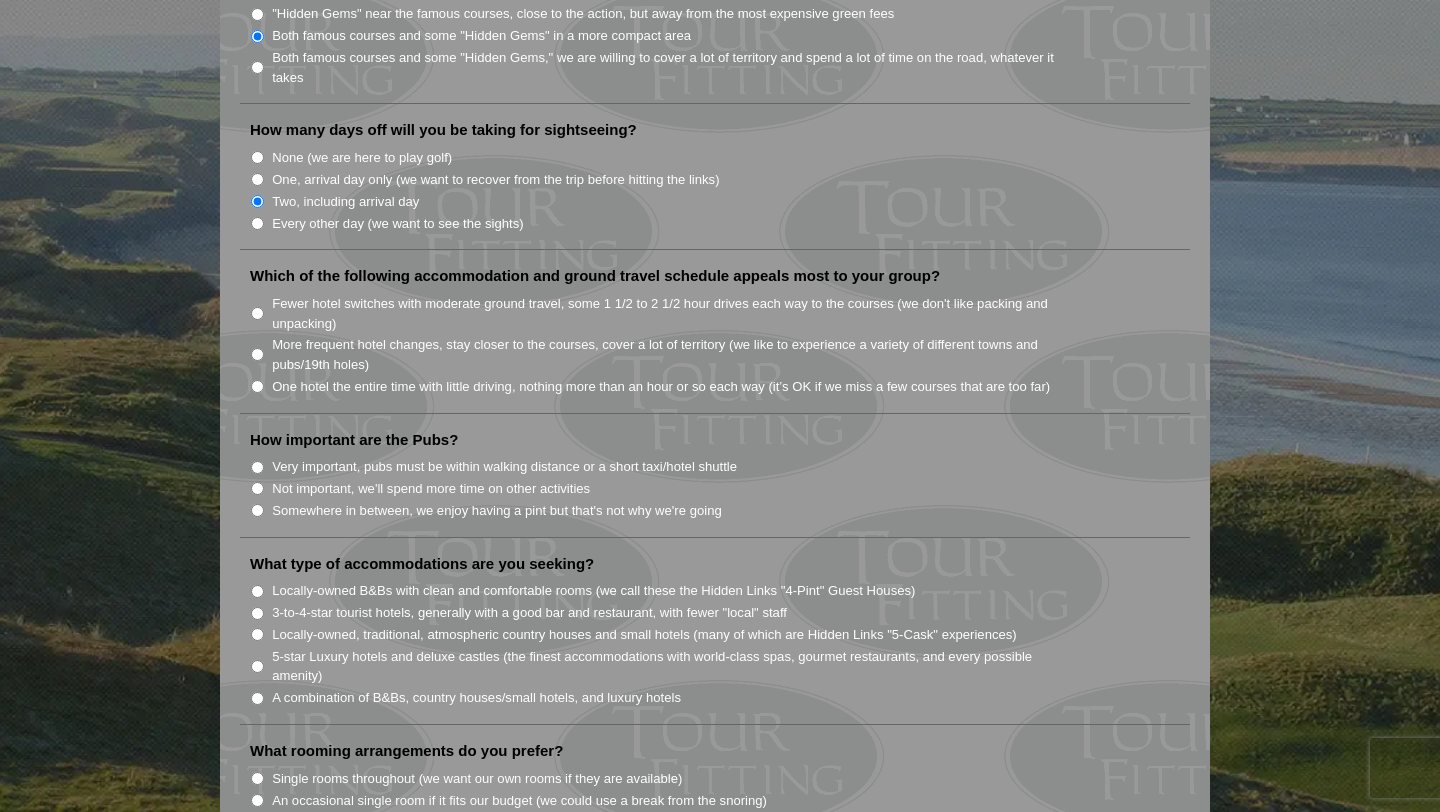 scroll, scrollTop: 1140, scrollLeft: 0, axis: vertical 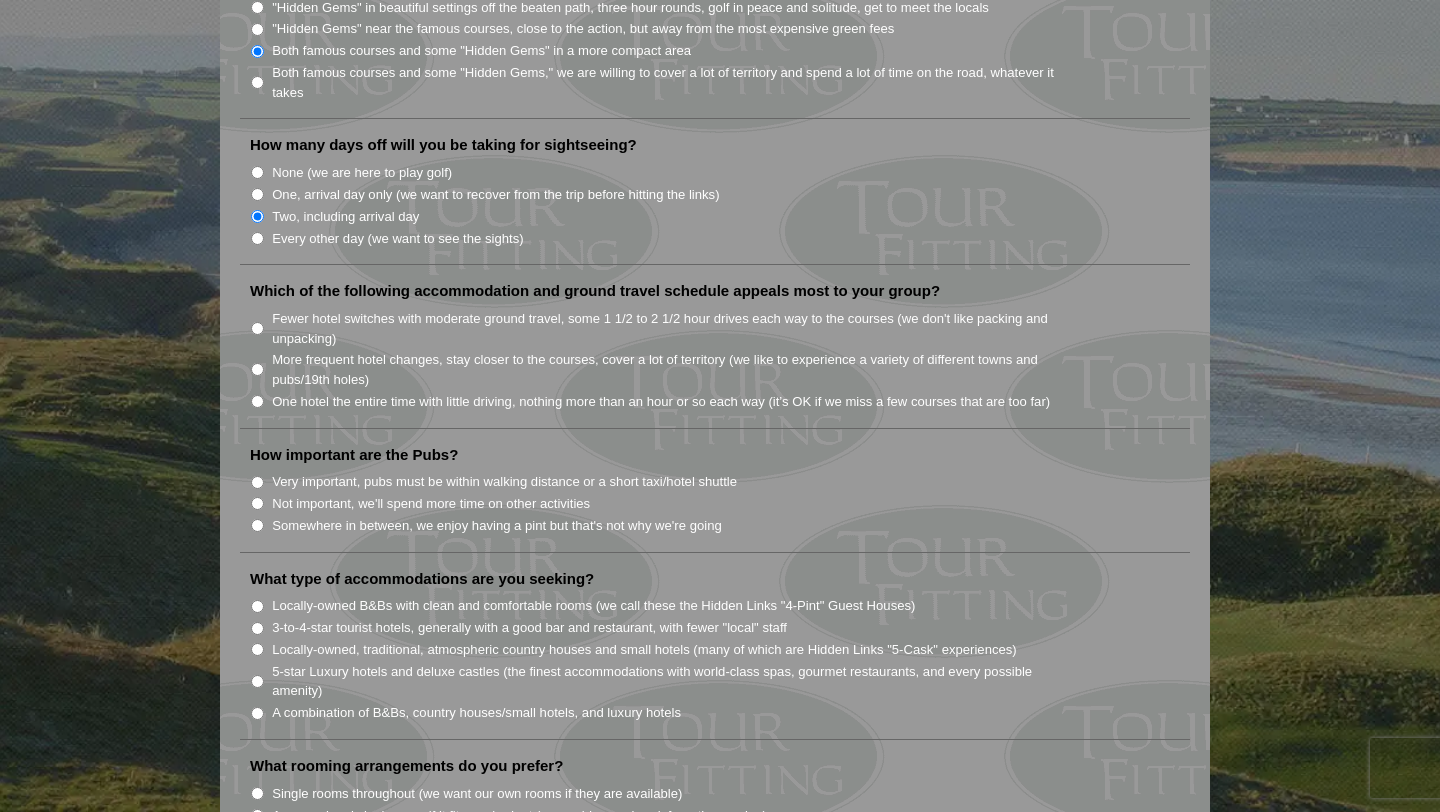 click on "One, arrival day only (we want to recover from the trip before hitting the links)" at bounding box center [257, 194] 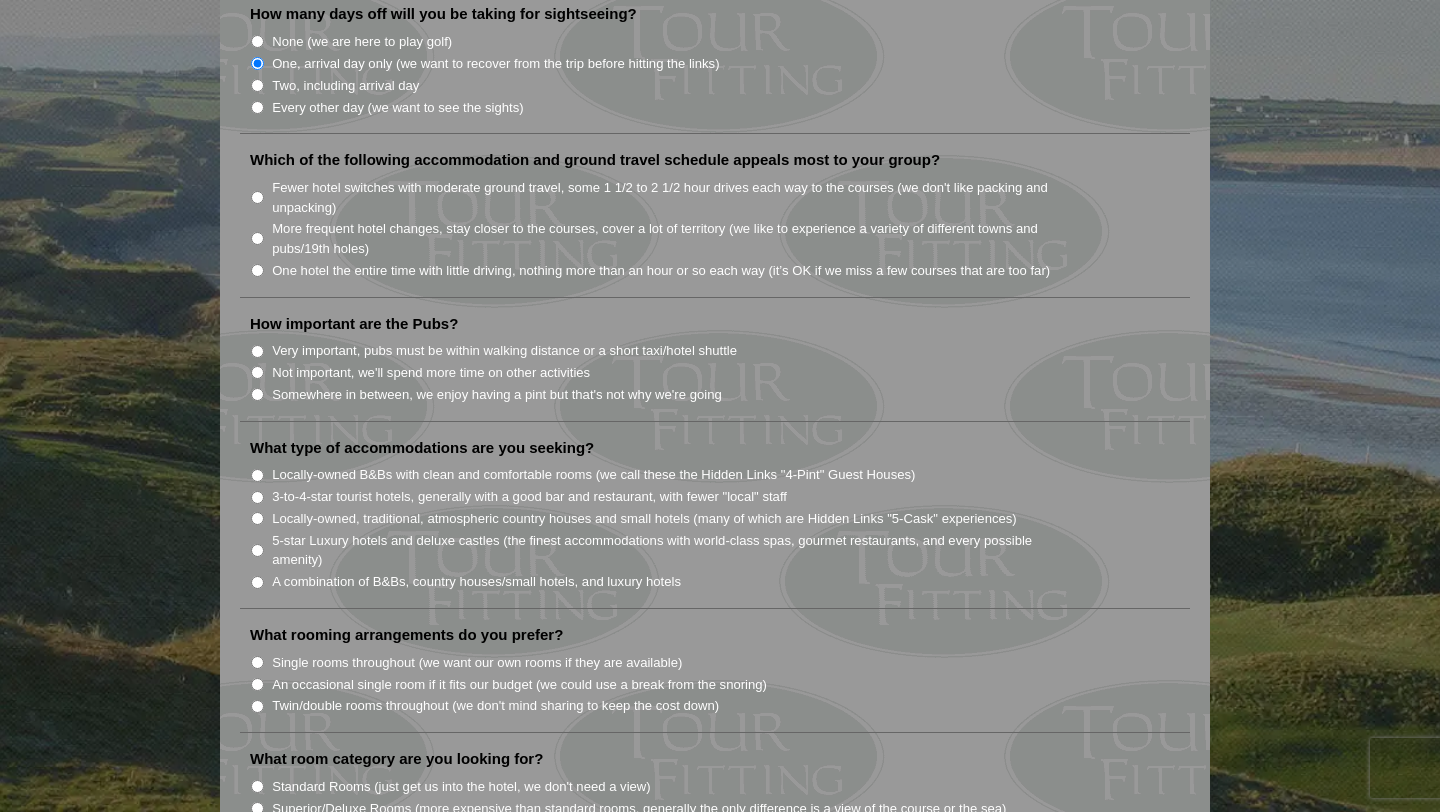 scroll, scrollTop: 1275, scrollLeft: 0, axis: vertical 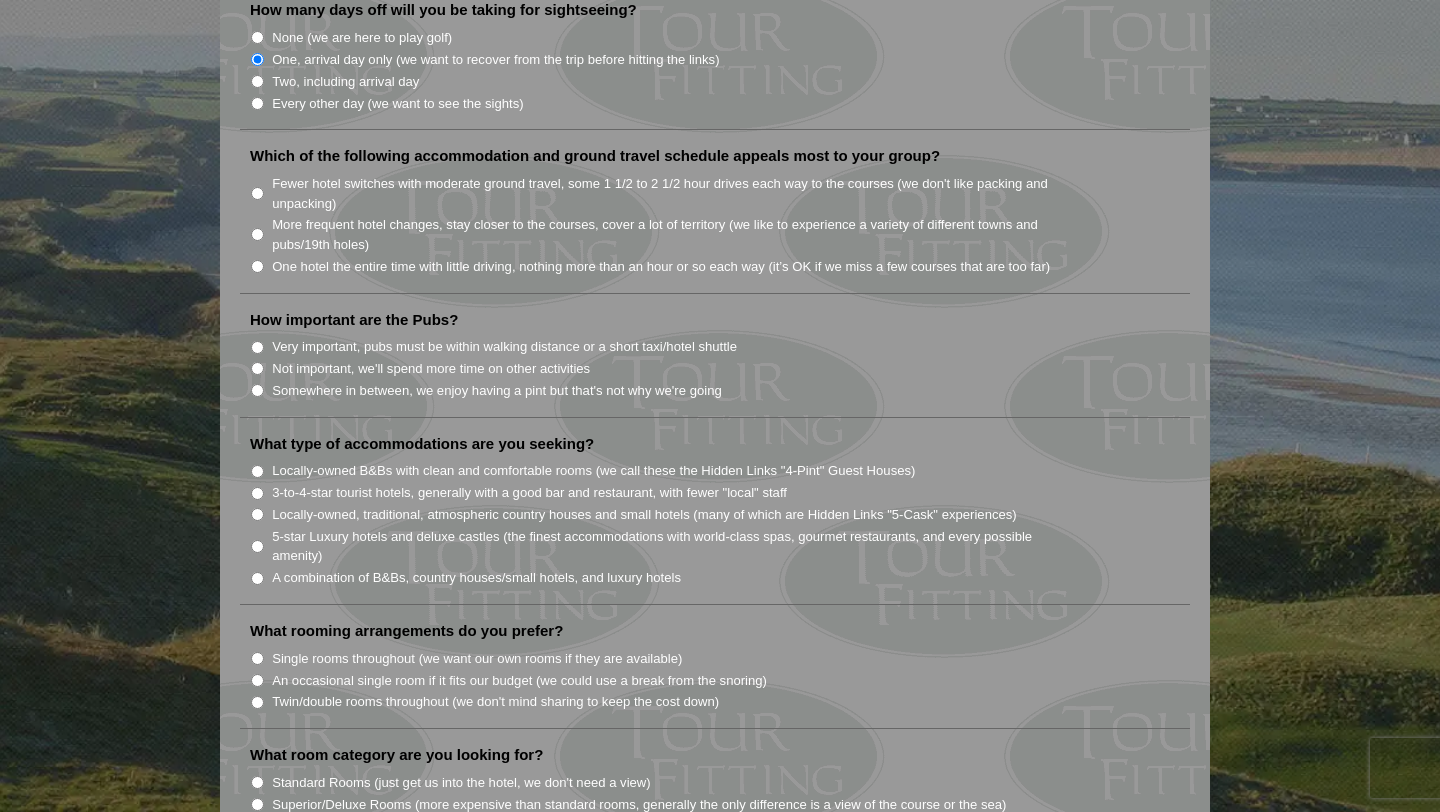 click on "Very important, pubs must be within walking distance or a short taxi/hotel shuttle" at bounding box center (257, 347) 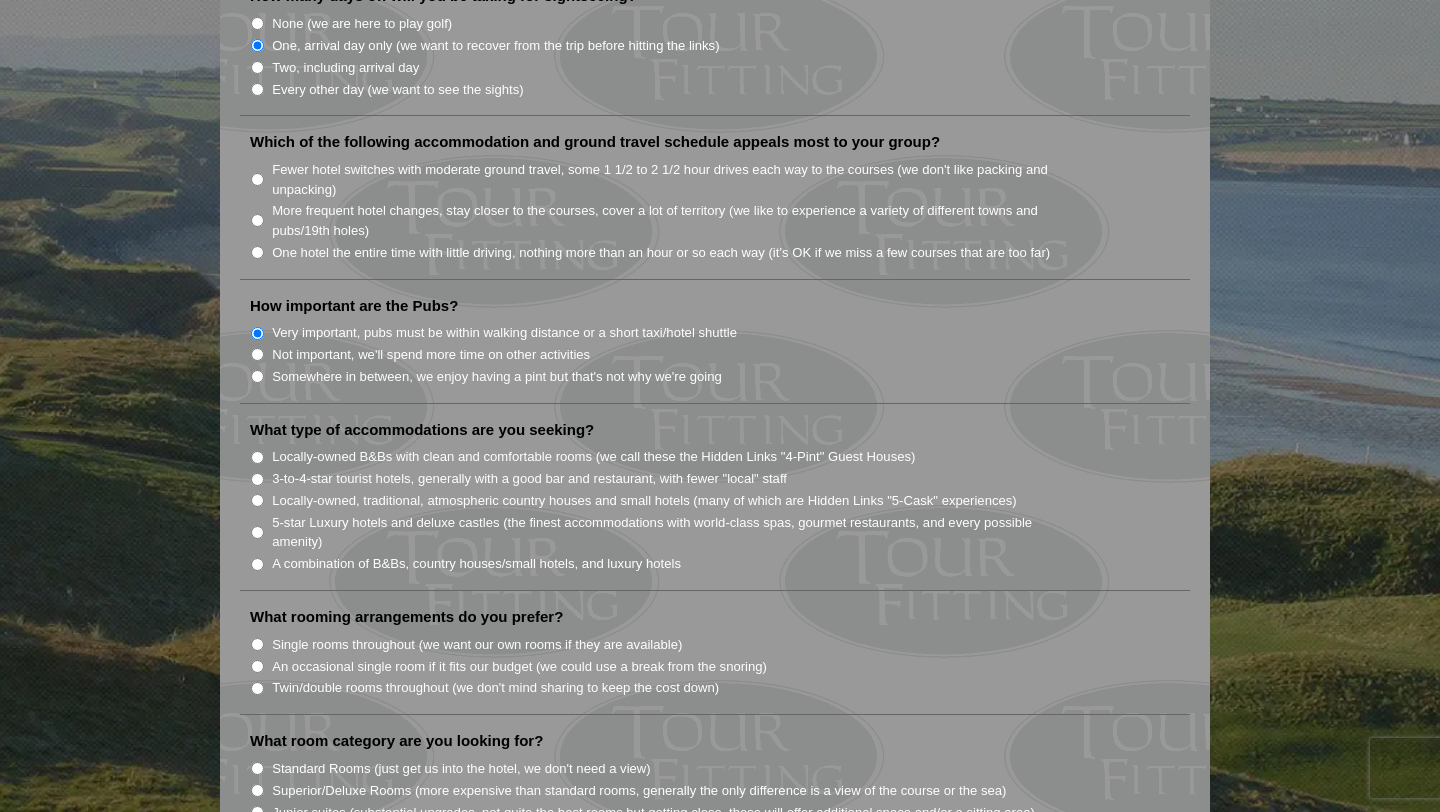 scroll, scrollTop: 1291, scrollLeft: 0, axis: vertical 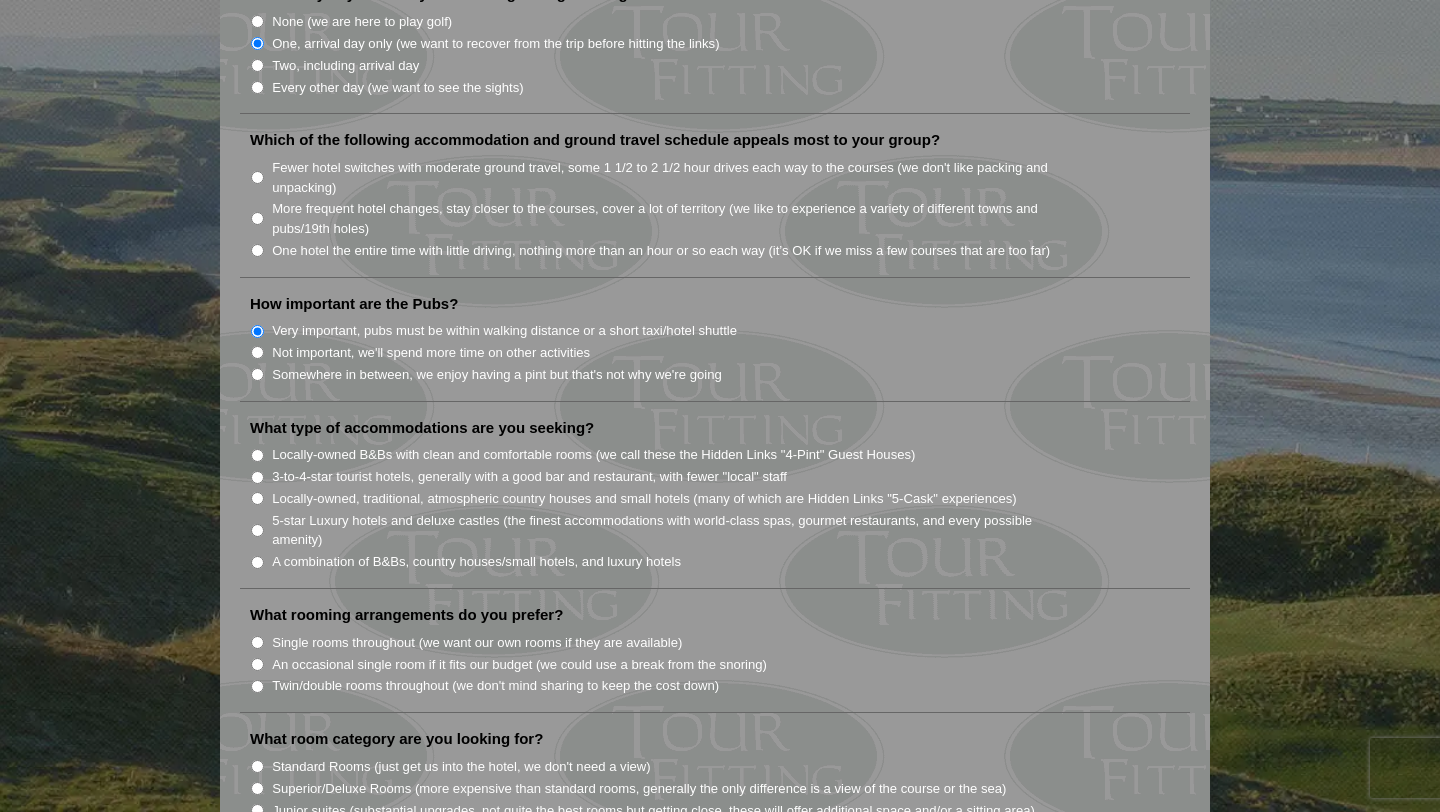 click on "Somewhere in between, we enjoy having a pint but that's not why we're going" at bounding box center (497, 375) 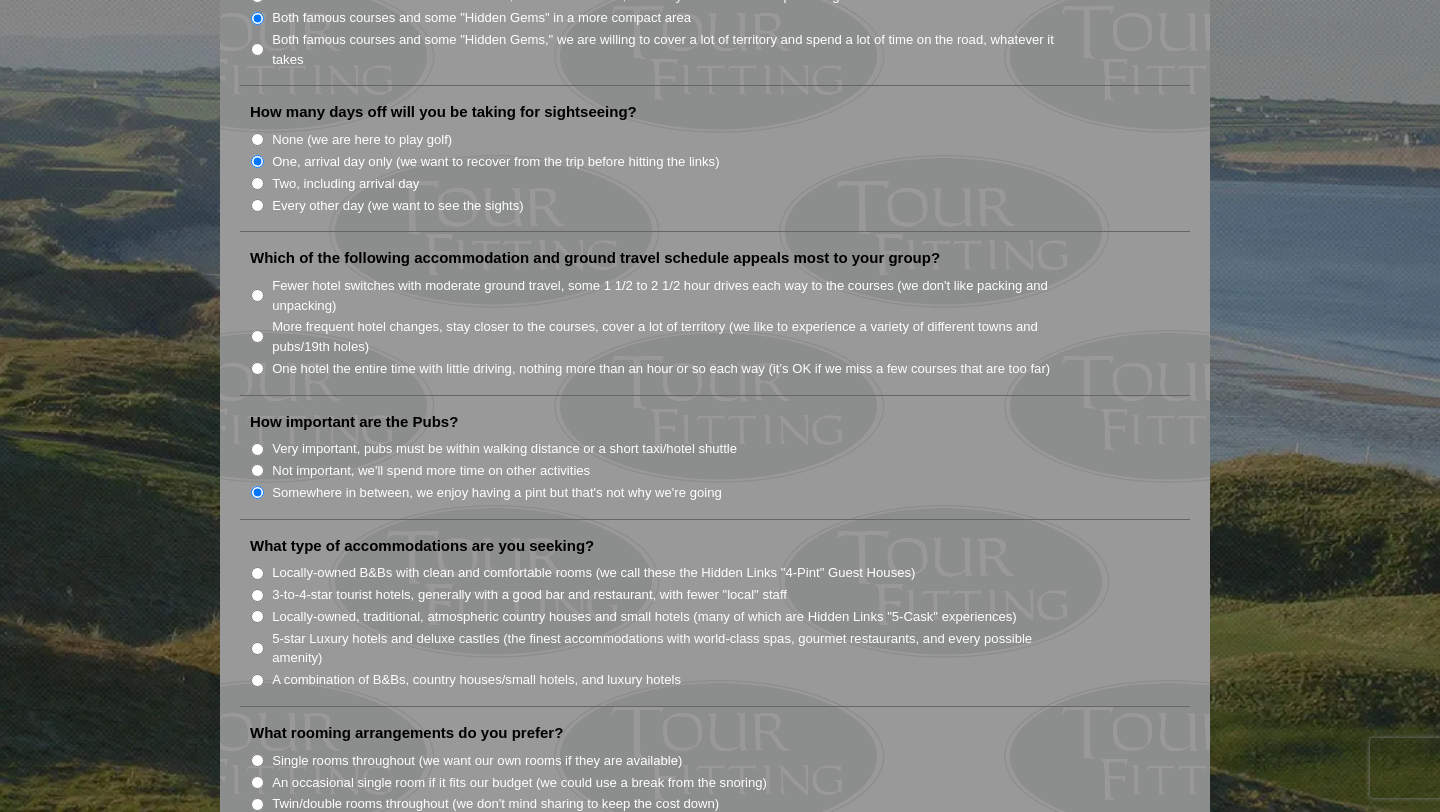 scroll, scrollTop: 1175, scrollLeft: 0, axis: vertical 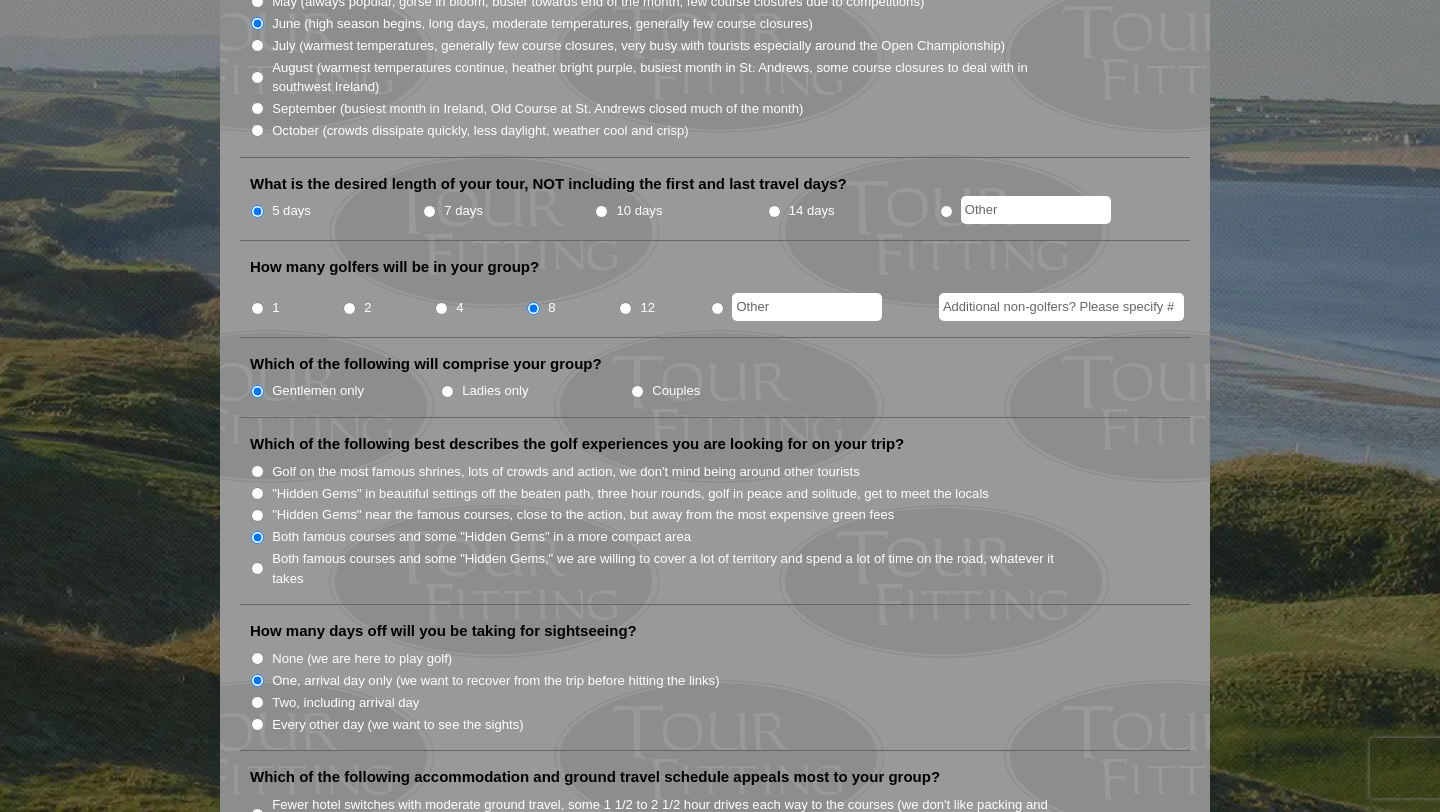 click on "Submit" at bounding box center (287, 2351) 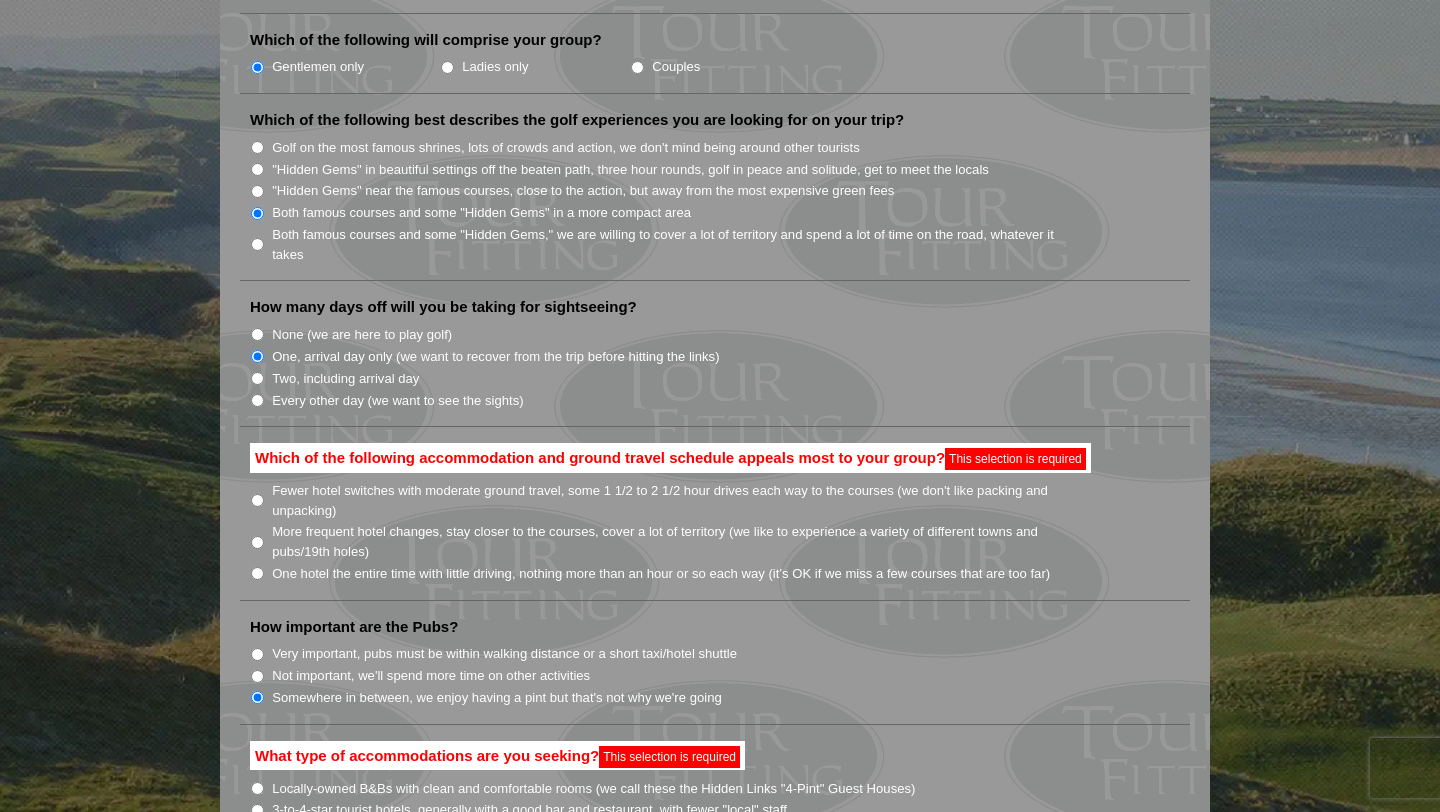 scroll, scrollTop: 970, scrollLeft: 0, axis: vertical 